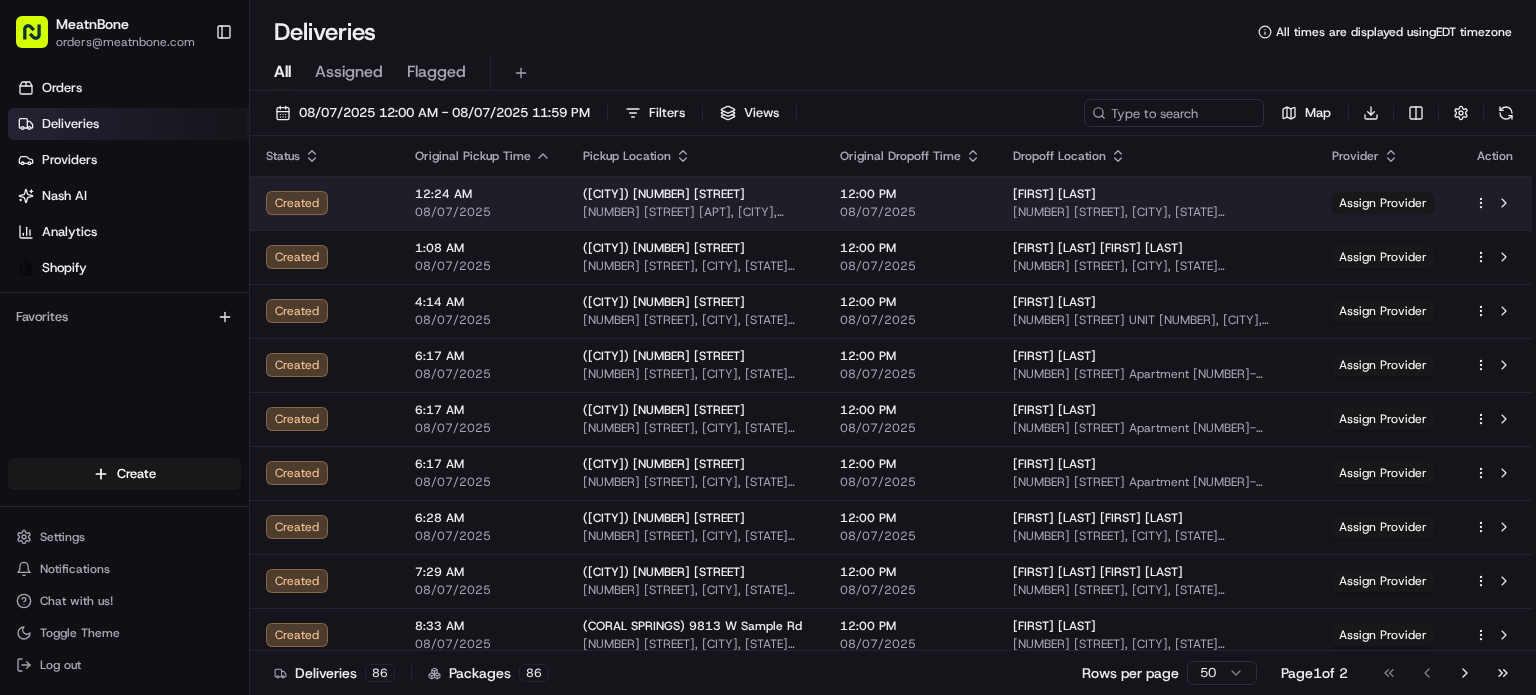 scroll, scrollTop: 0, scrollLeft: 0, axis: both 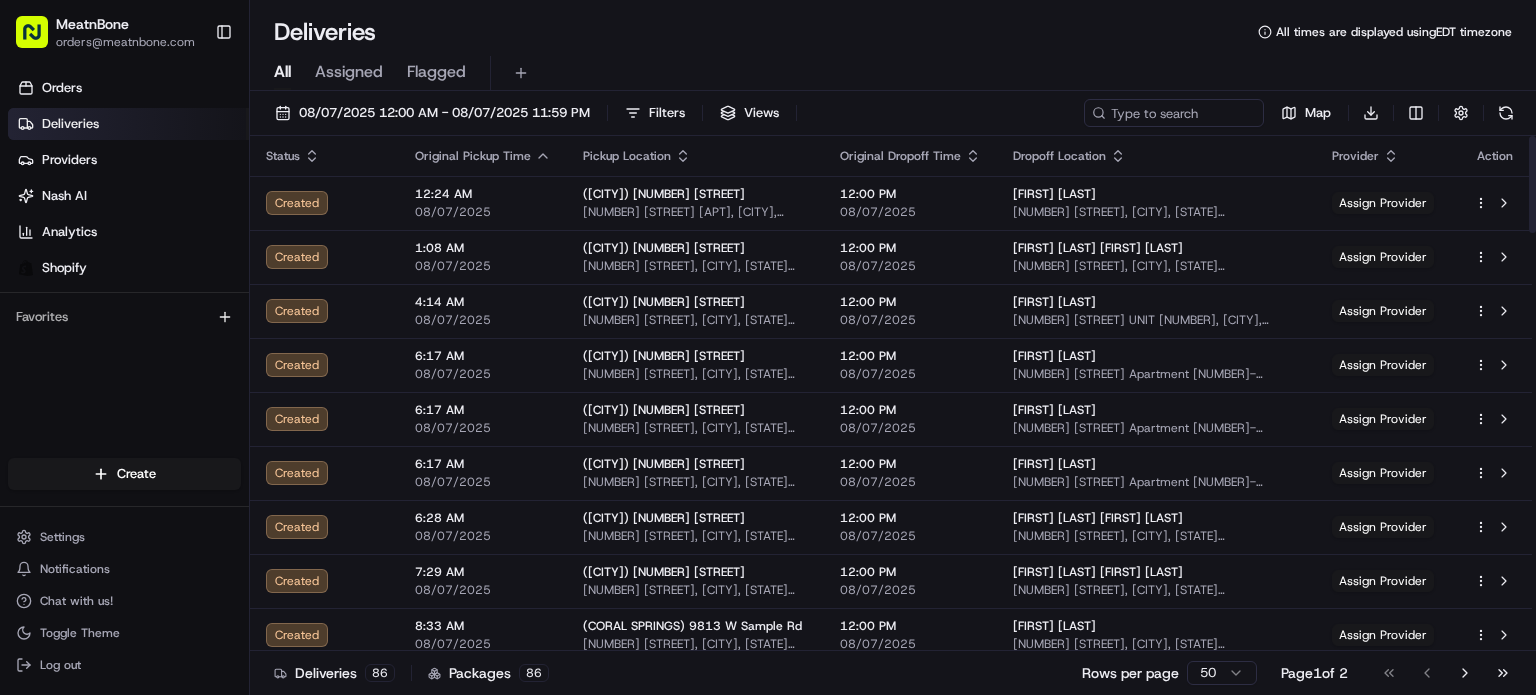 click on "Deliveries" at bounding box center (325, 32) 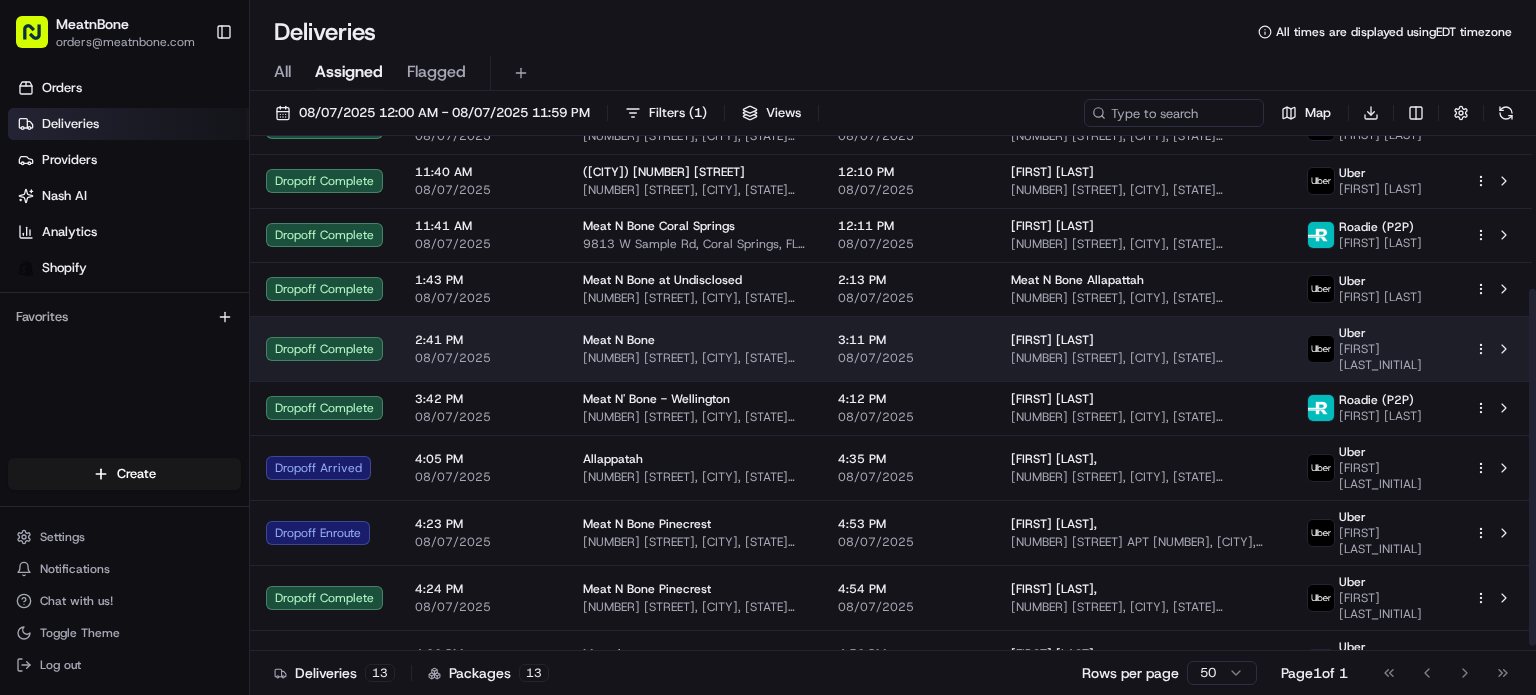 scroll, scrollTop: 226, scrollLeft: 0, axis: vertical 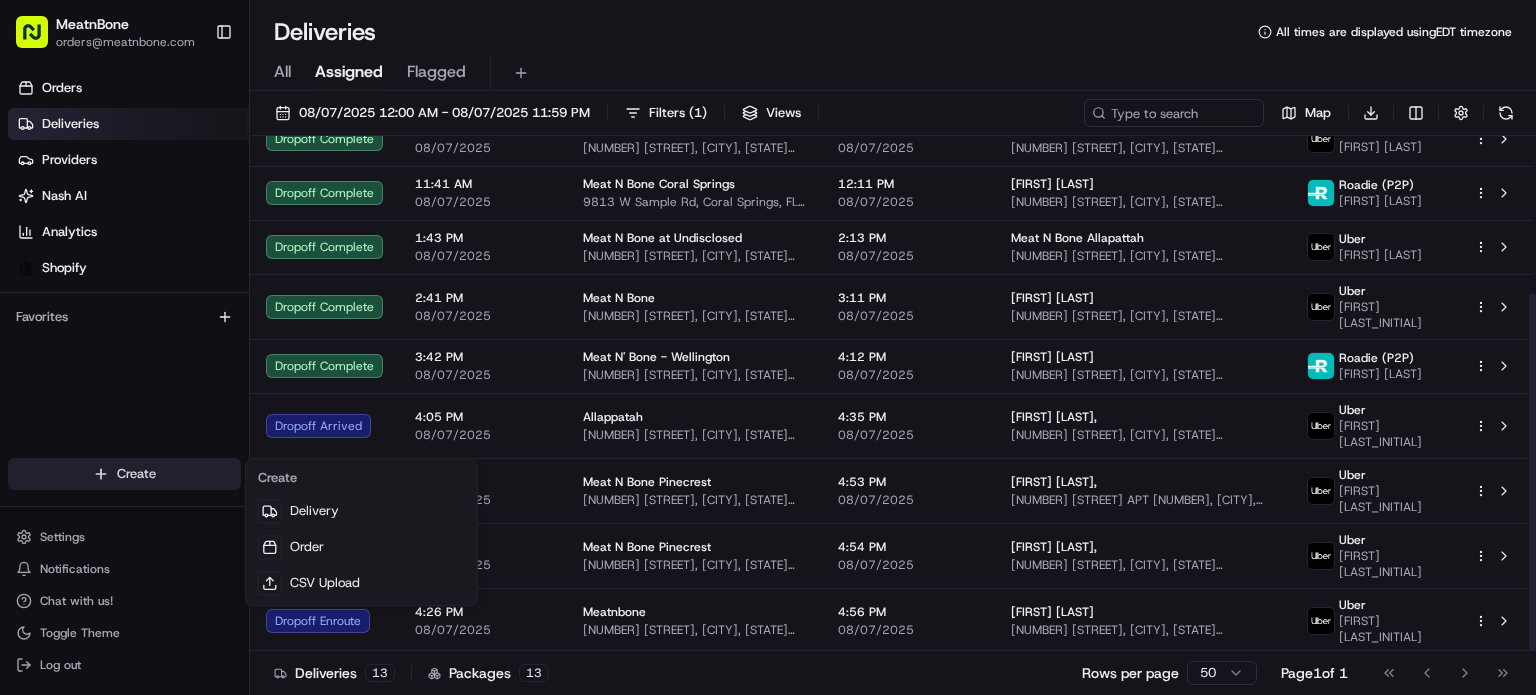 click on "Dropoff Complete 11:01 AM 08/07/2025 Meat N Bone 12443 S Dixie Hwy, [CITY], [STATE] [POSTAL_CODE], [COUNTRY] 11:31 AM 08/07/2025 Adrian Perez 18475 SW 204th St, [CITY], [STATE] [POSTAL_CODE], [COUNTRY] Uber JORGE L. Dropoff Complete 11:07 AM 08/07/2025 Meat N Bone 12443 S Dixie Hwy, [CITY], [STATE] [POSTAL_CODE], [COUNTRY] 11:37 AM 08/07/2025 Uber JORGE L. 13" at bounding box center (768, 347) 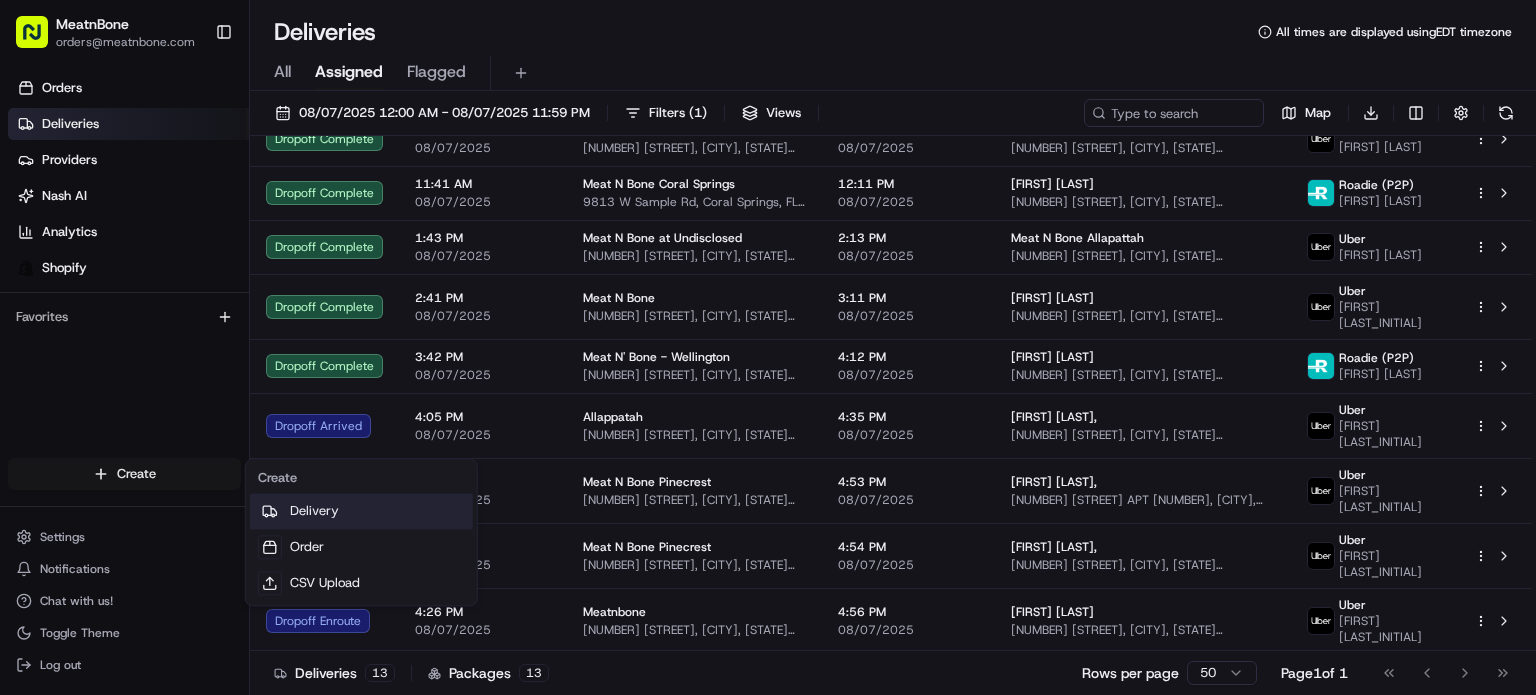 click on "Delivery" at bounding box center (361, 511) 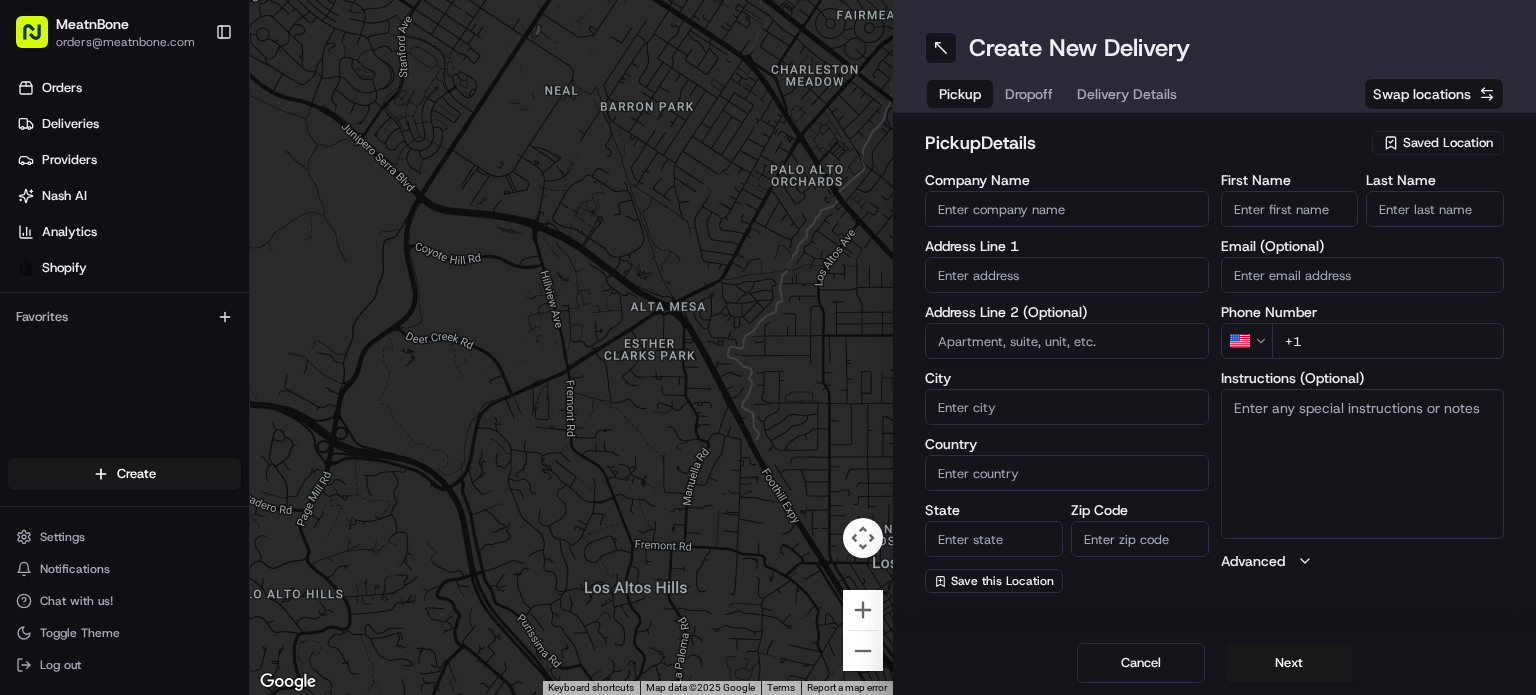 click on "pickup  Details Saved Location Company Name Address Line 1 Address Line 2 (Optional) City Country State Zip Code Save this Location First Name Last Name Email (Optional) Phone Number US +1 Instructions (Optional) Advanced" at bounding box center (1214, 361) 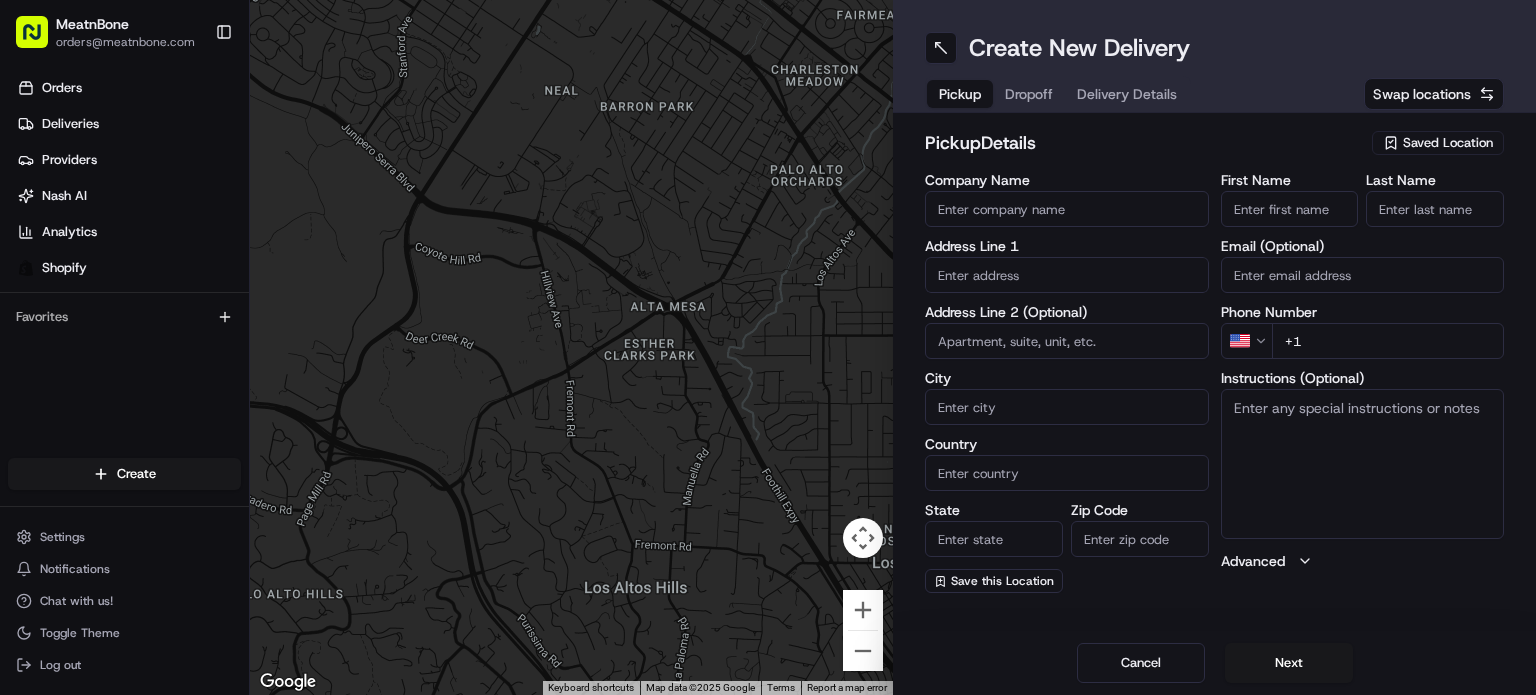 click on "Saved Location" at bounding box center [1448, 143] 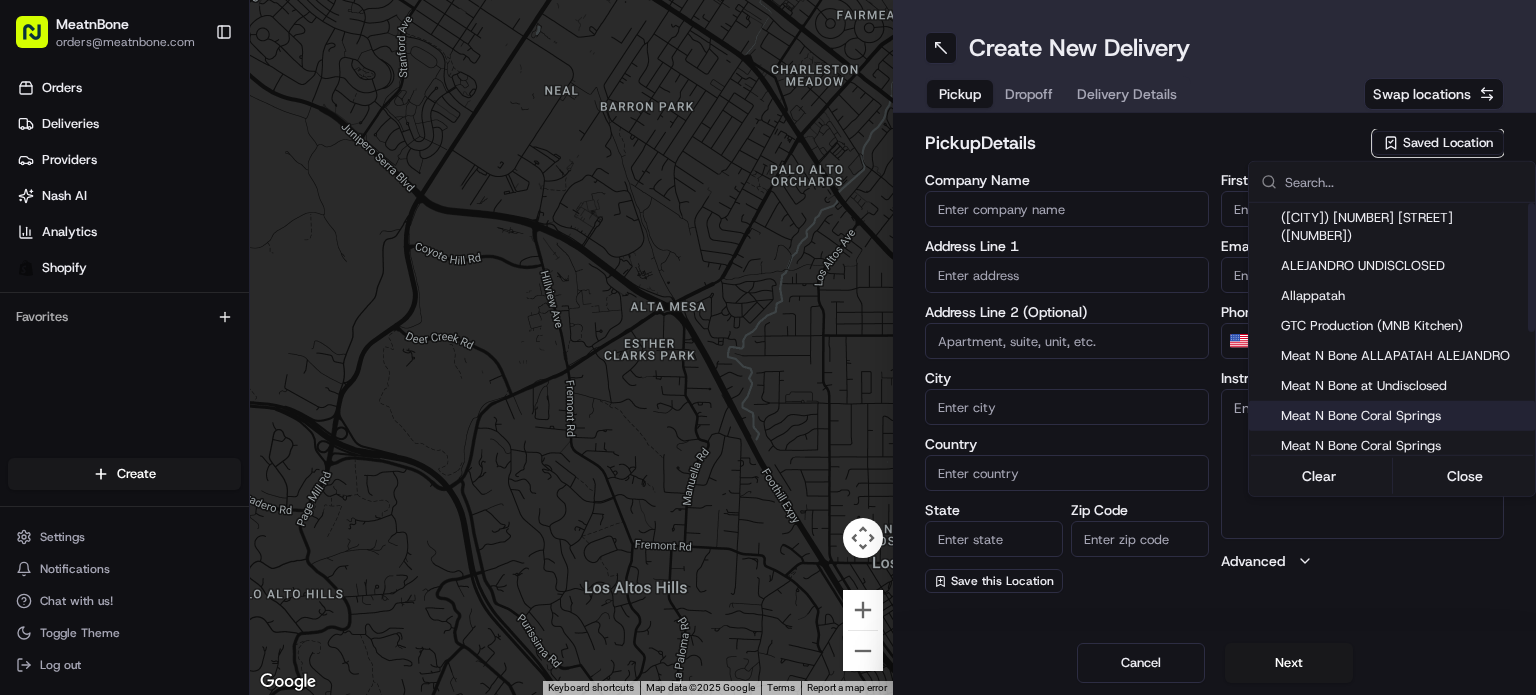 click on "Meat N Bone Coral Springs" at bounding box center [1392, 416] 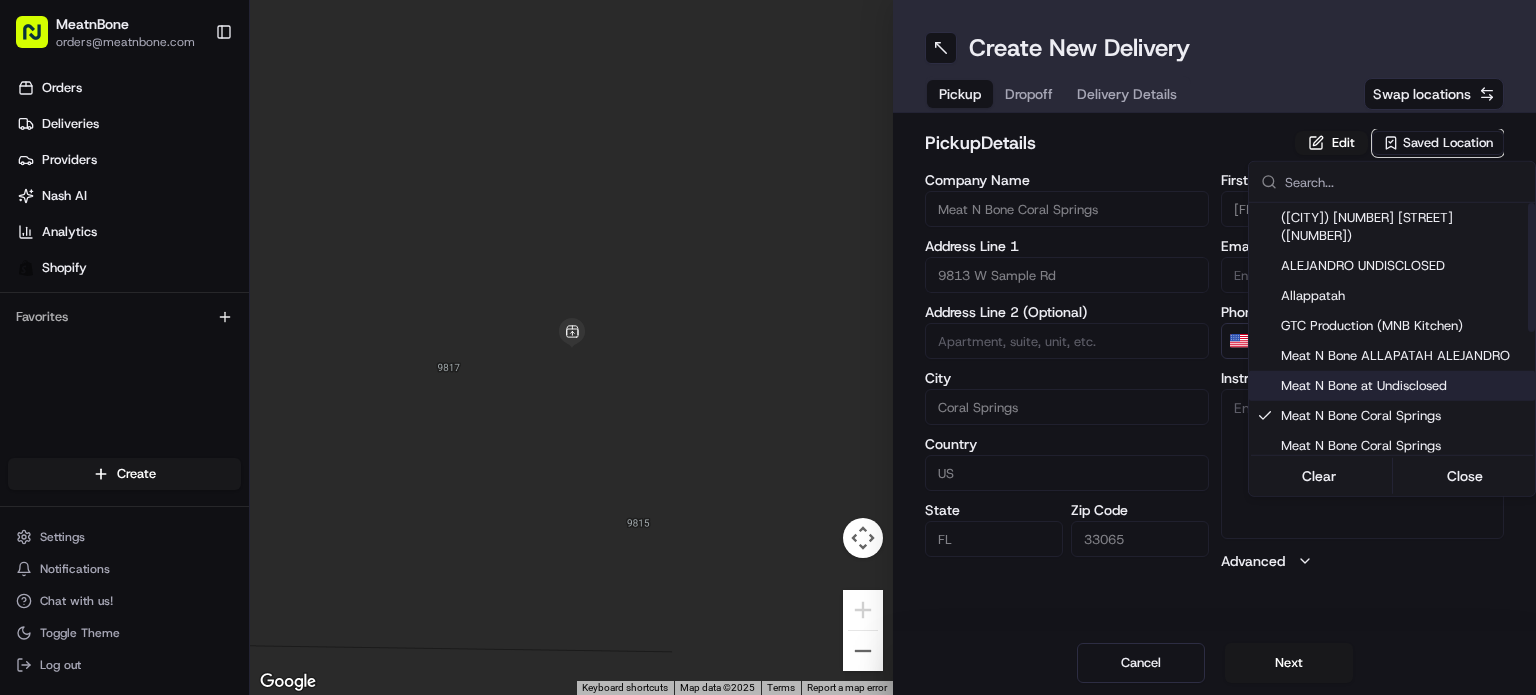 click on "Meat N Bone at Undisclosed" at bounding box center [1404, 386] 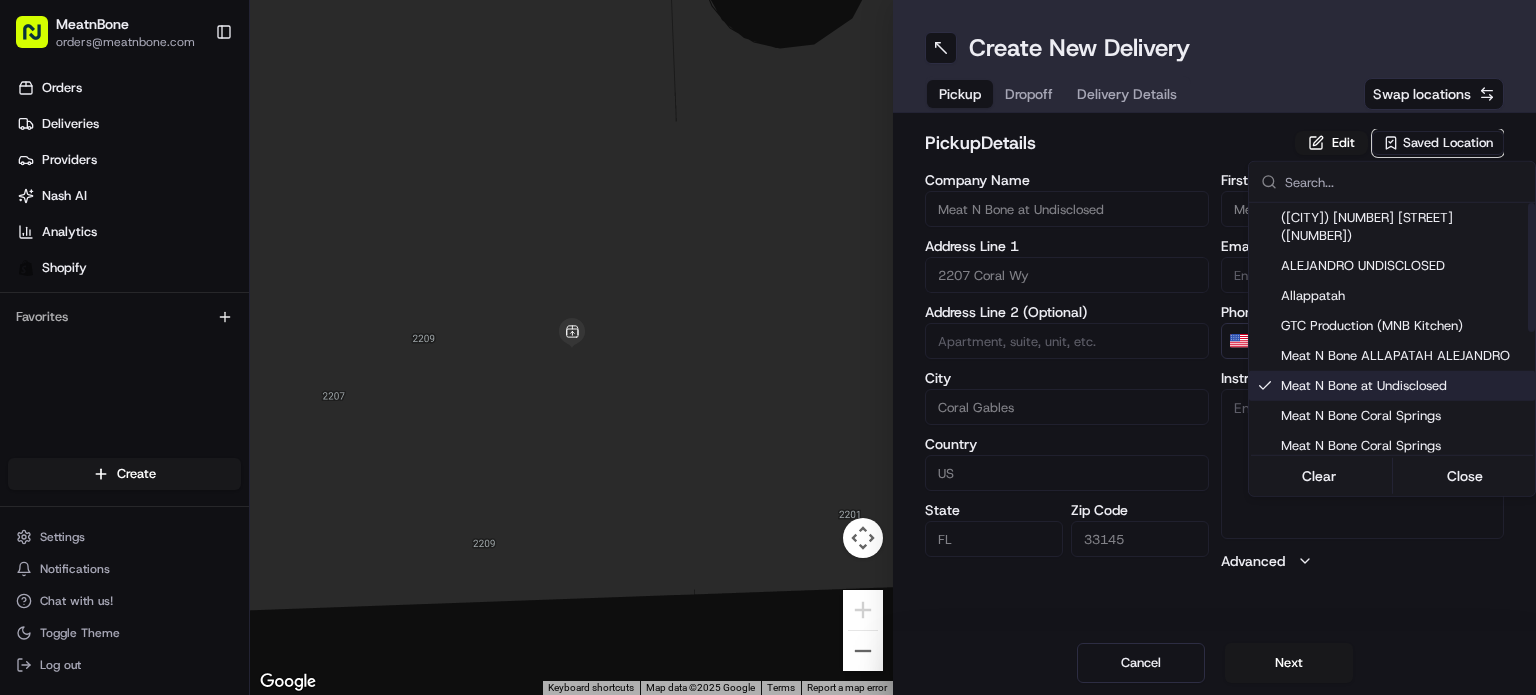 click on "Meat N Bone at Undisclosed" at bounding box center (1404, 386) 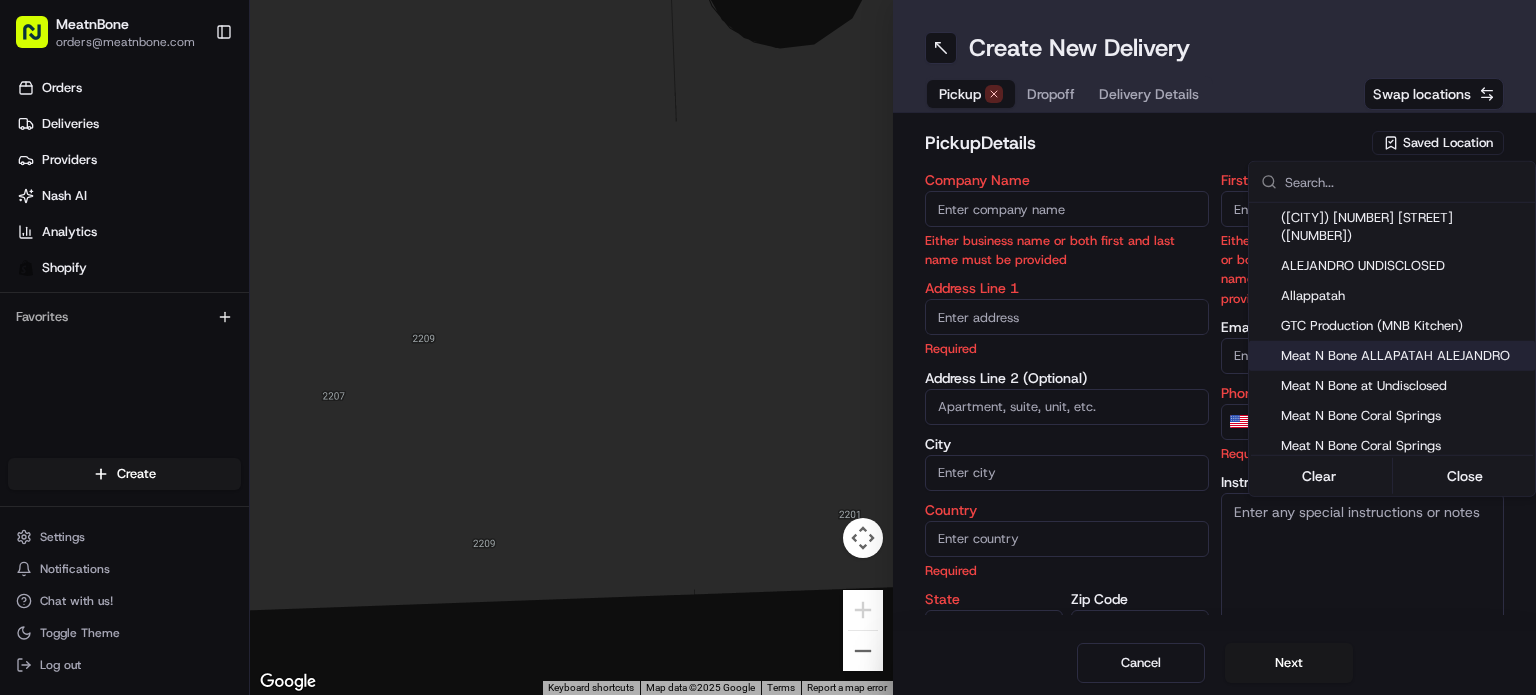 click on "MeatnBone orders@[EMAIL] Toggle Sidebar Orders Deliveries Providers Nash AI Analytics Shopify Favorites Main Menu Members & Organization Organization Users Roles Preferences Customization Tracking Orchestration Automations Dispatch Strategy Locations Pickup Locations Dropoff Locations Billing Billing Refund Requests Integrations Notification Triggers Webhooks API Keys Request Logs Create Settings Notifications Chat with us! Toggle Theme Log out ← Move left → Move right ↑ Move up ↓ Move down + Zoom in - Zoom out Home Jump left by 75% End Jump right by 75% Page Up Jump up by 75% Page Down Jump down by 75% Keyboard shortcuts Map Data Map data ©2025 Google Map data ©2025 Google 2 m Click to toggle between metric and imperial units Terms Report a map error 0 0 Create New Delivery Pickup Dropoff Delivery Details Swap locations pickup Details Saved Location Company Name Either business name or both first and last name must be provided Address Line 1 Required City Country Required" at bounding box center [768, 347] 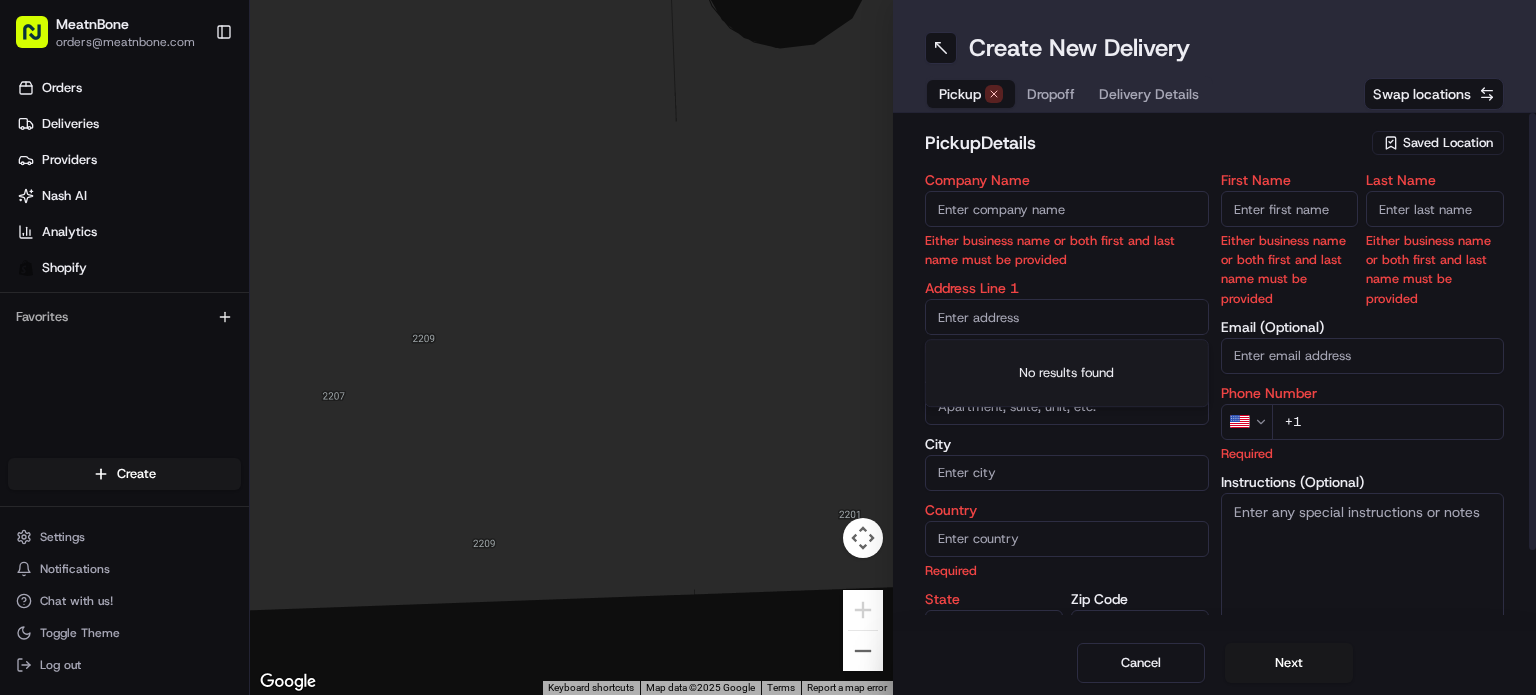 click at bounding box center [1067, 317] 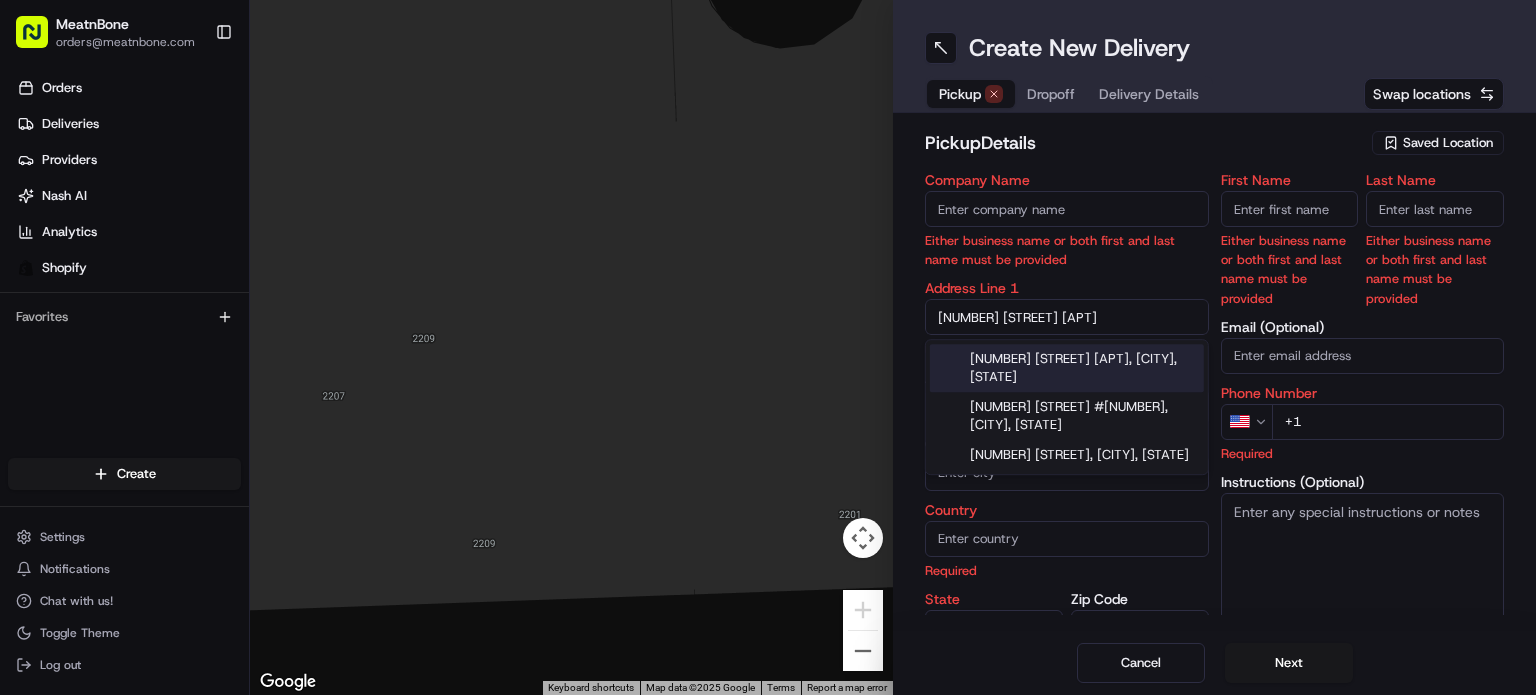 click on "[NUMBER] [STREET] [APT], [CITY], [STATE]" at bounding box center (1067, 368) 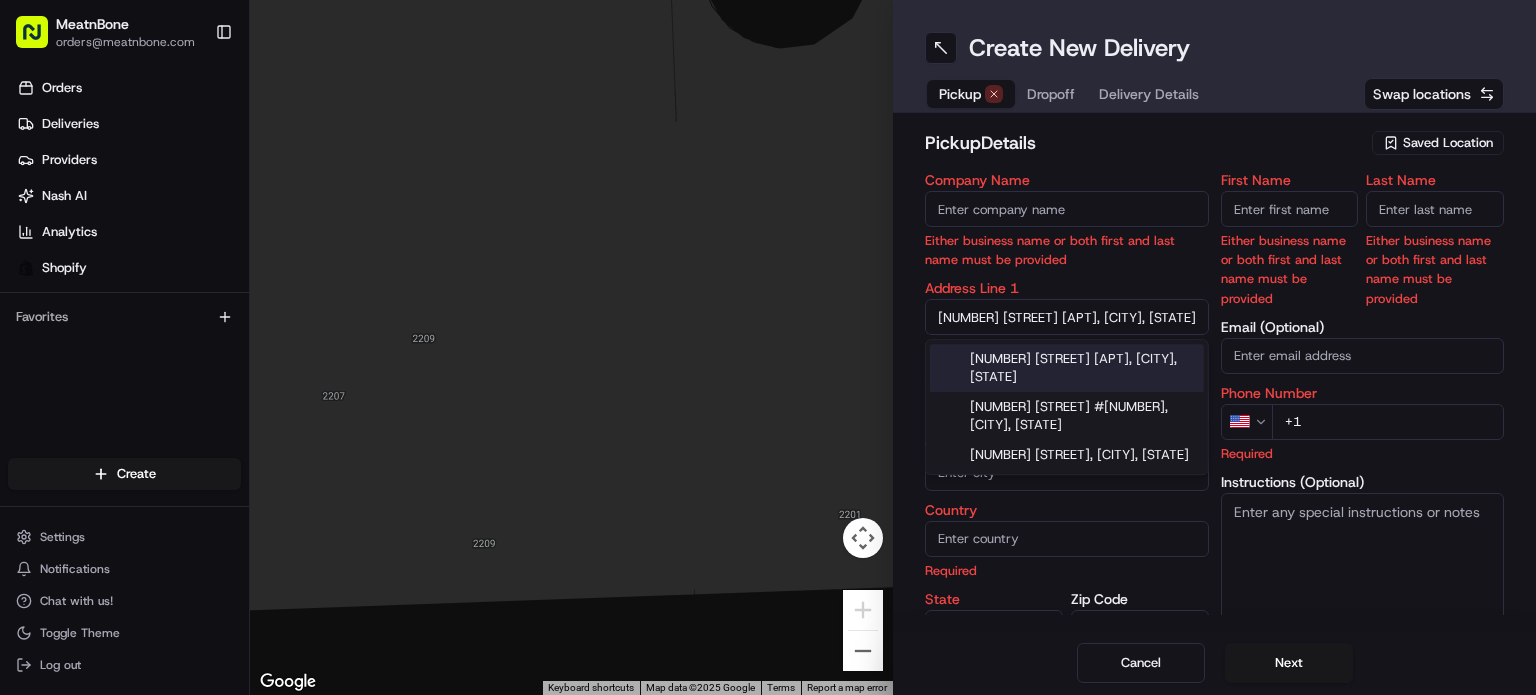 type on "[NUMBER] [STREET] Apartment [NUMBER], [CITY], [STATE] [POSTAL_CODE], [COUNTRY]" 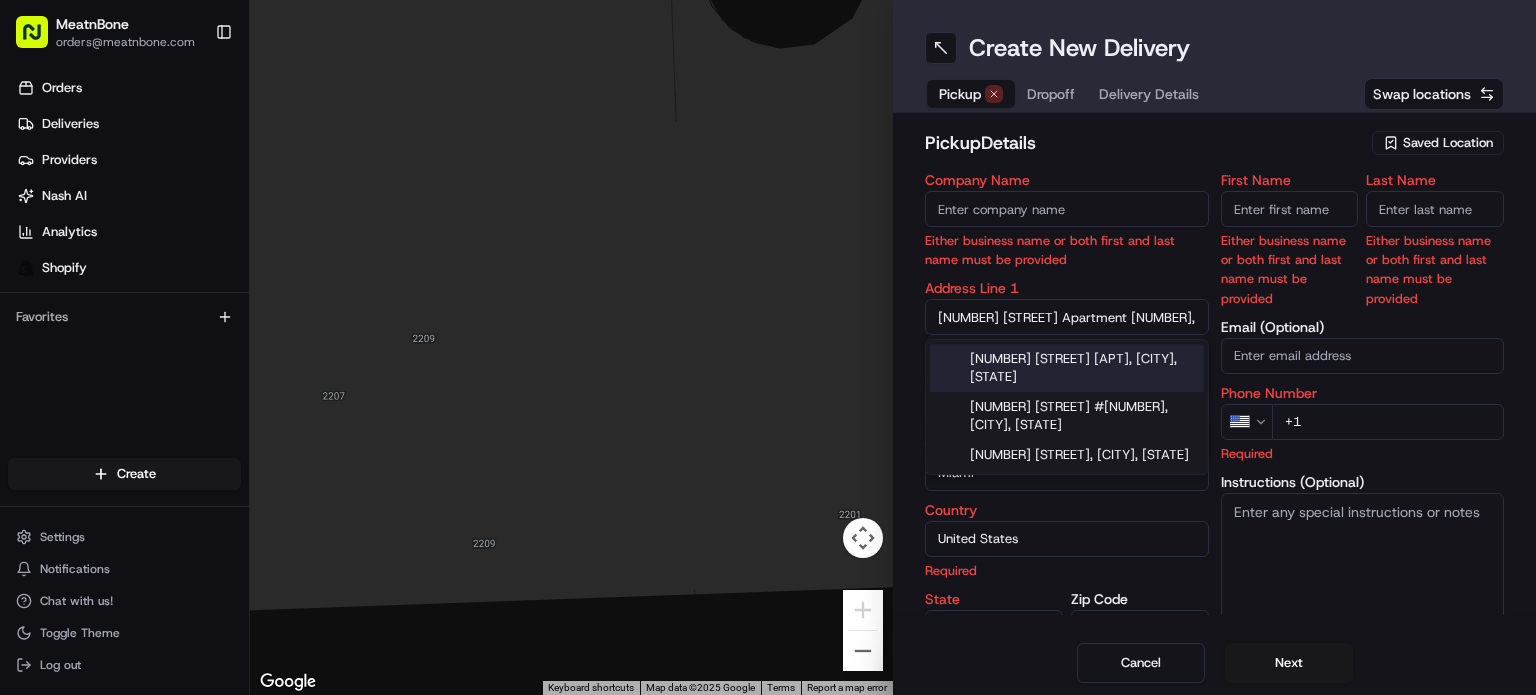 type on "901 Brickell Key Boulevard" 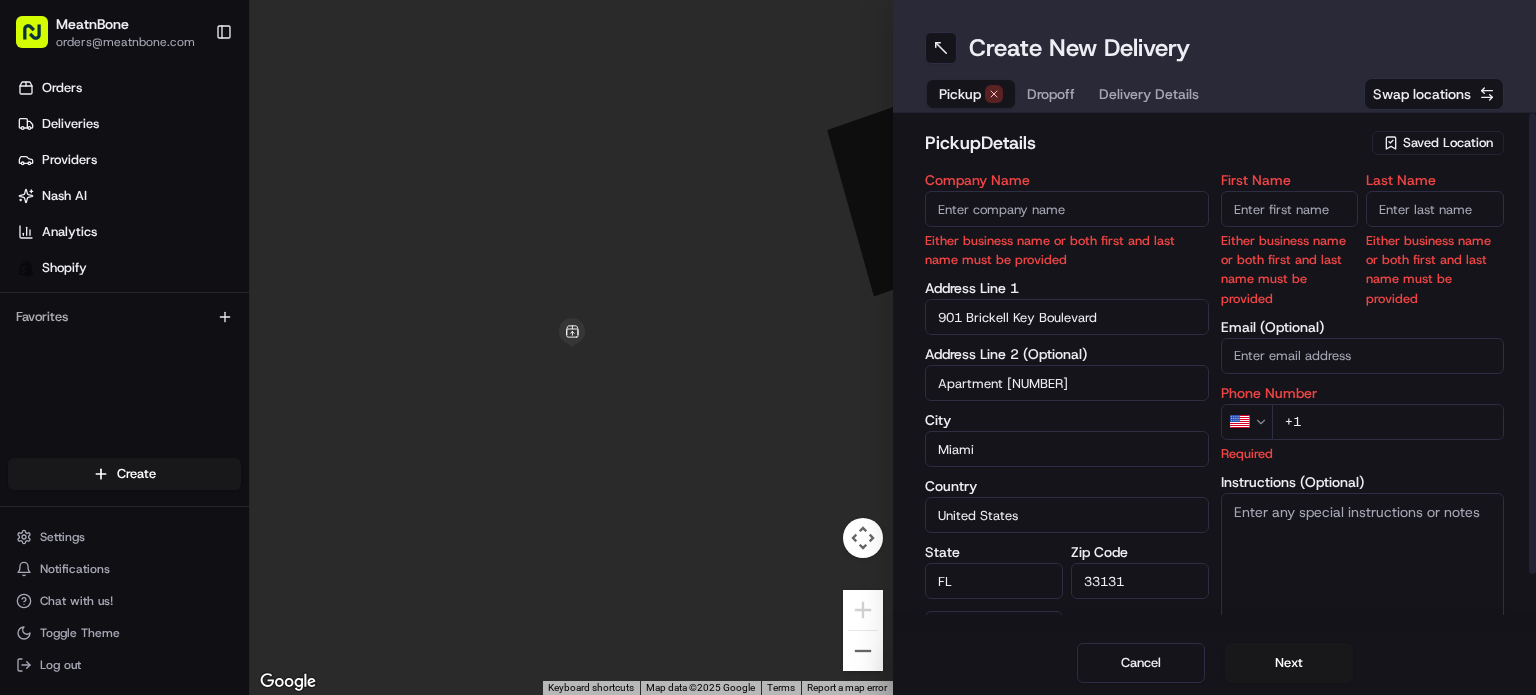 click on "First Name" at bounding box center (1290, 209) 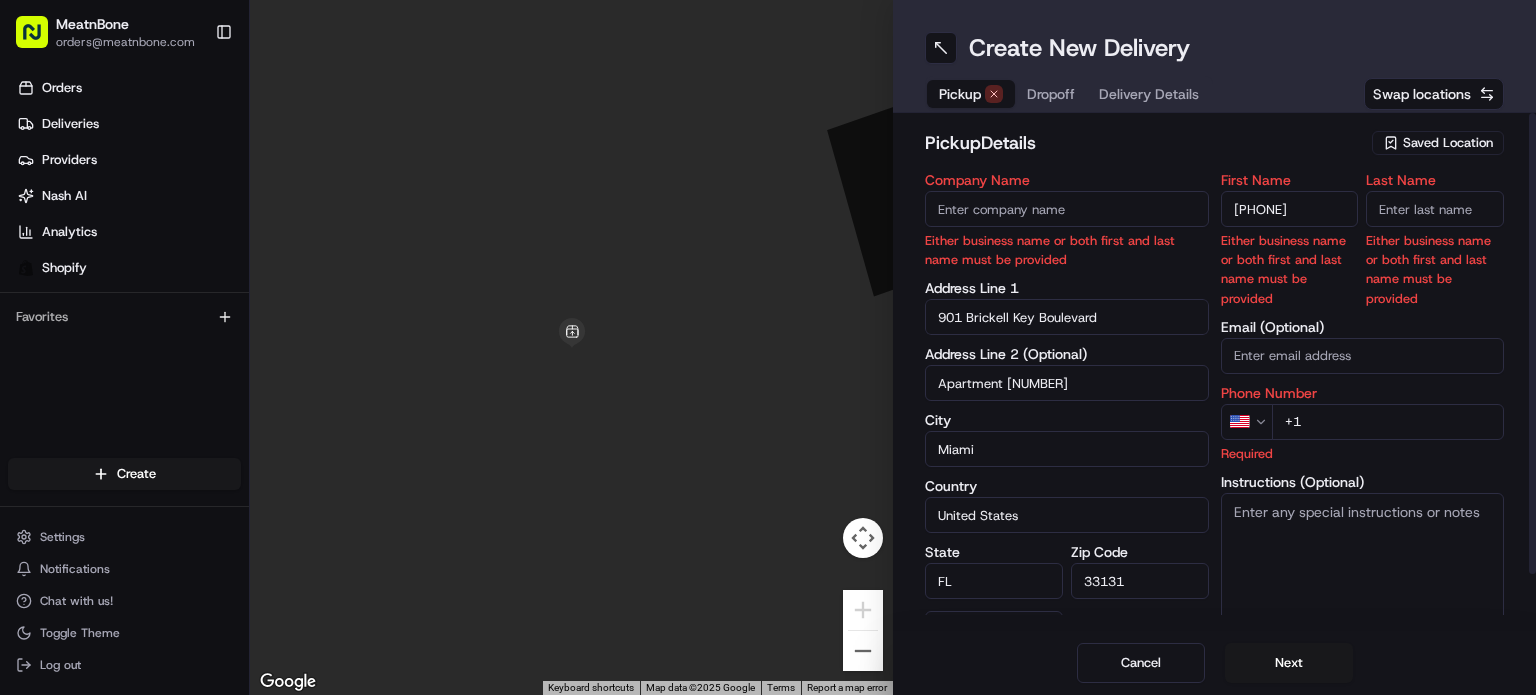 type on "[PHONE]" 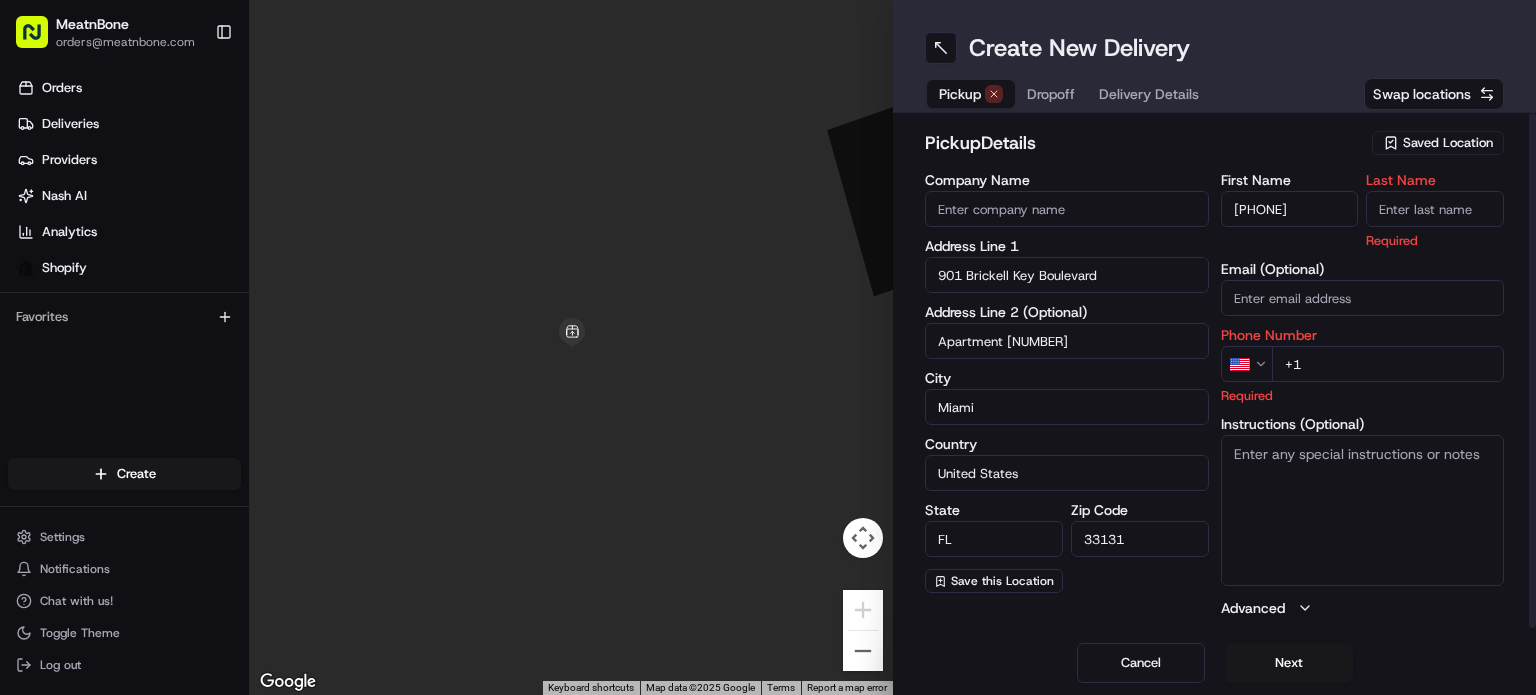 click on "First Name ([PHONE]) Last Name Required Email (Optional) Phone Number US +1 Required Instructions (Optional) Advanced" at bounding box center (1363, 395) 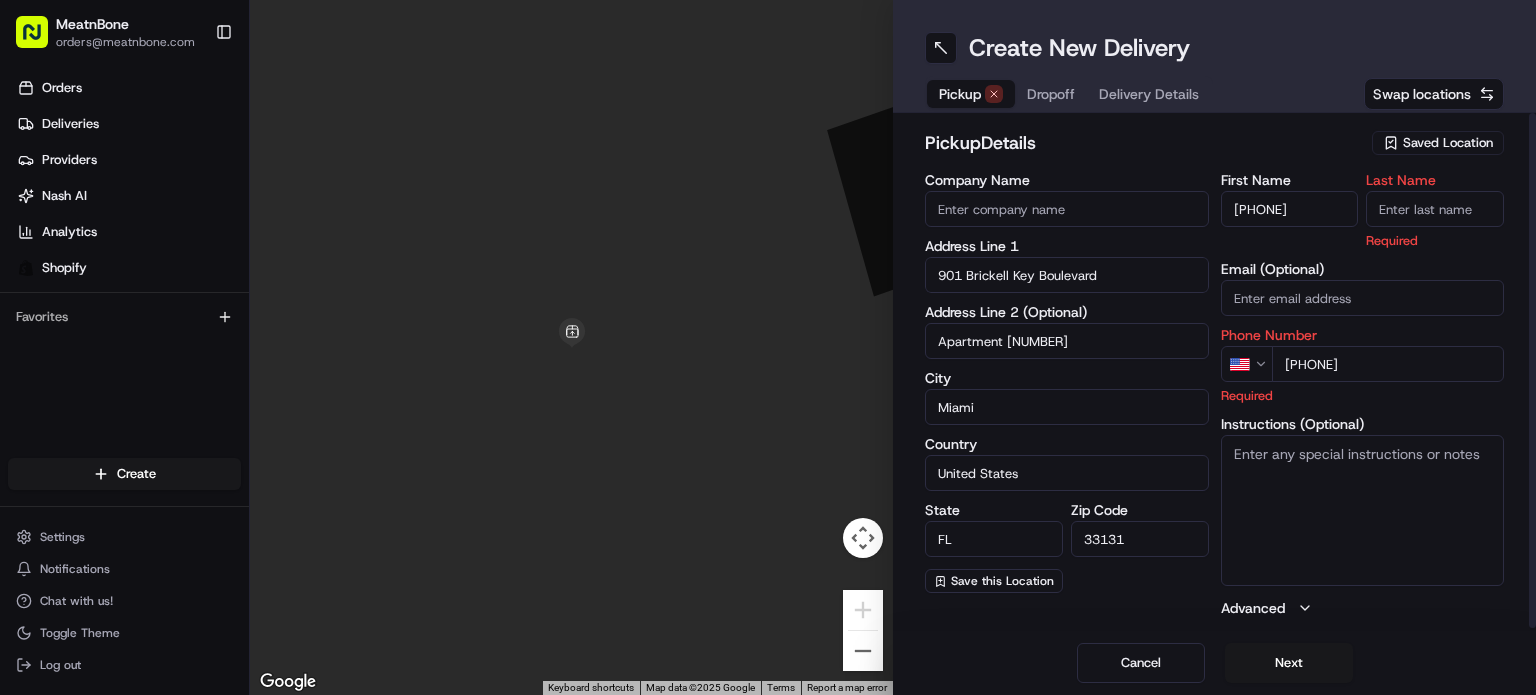 type on "[PHONE]" 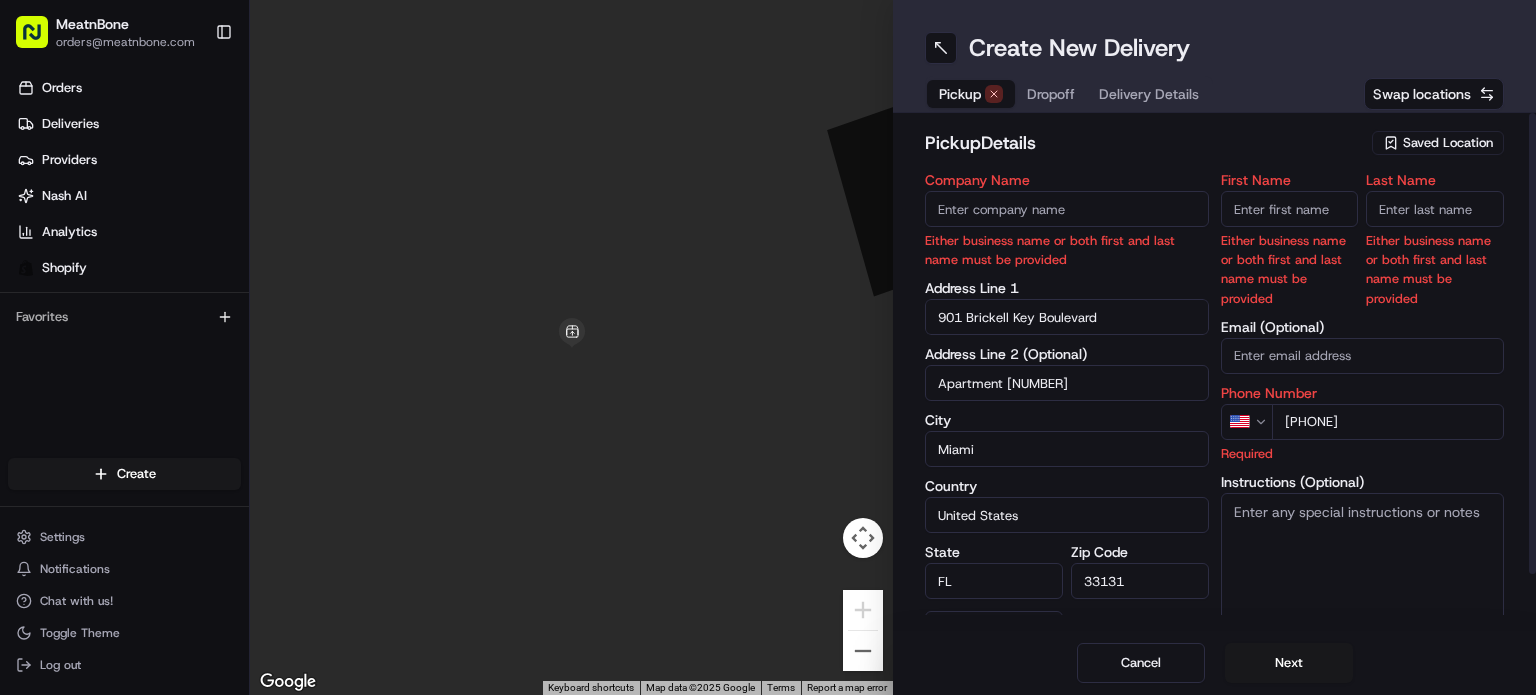 paste on "[PHONE]" 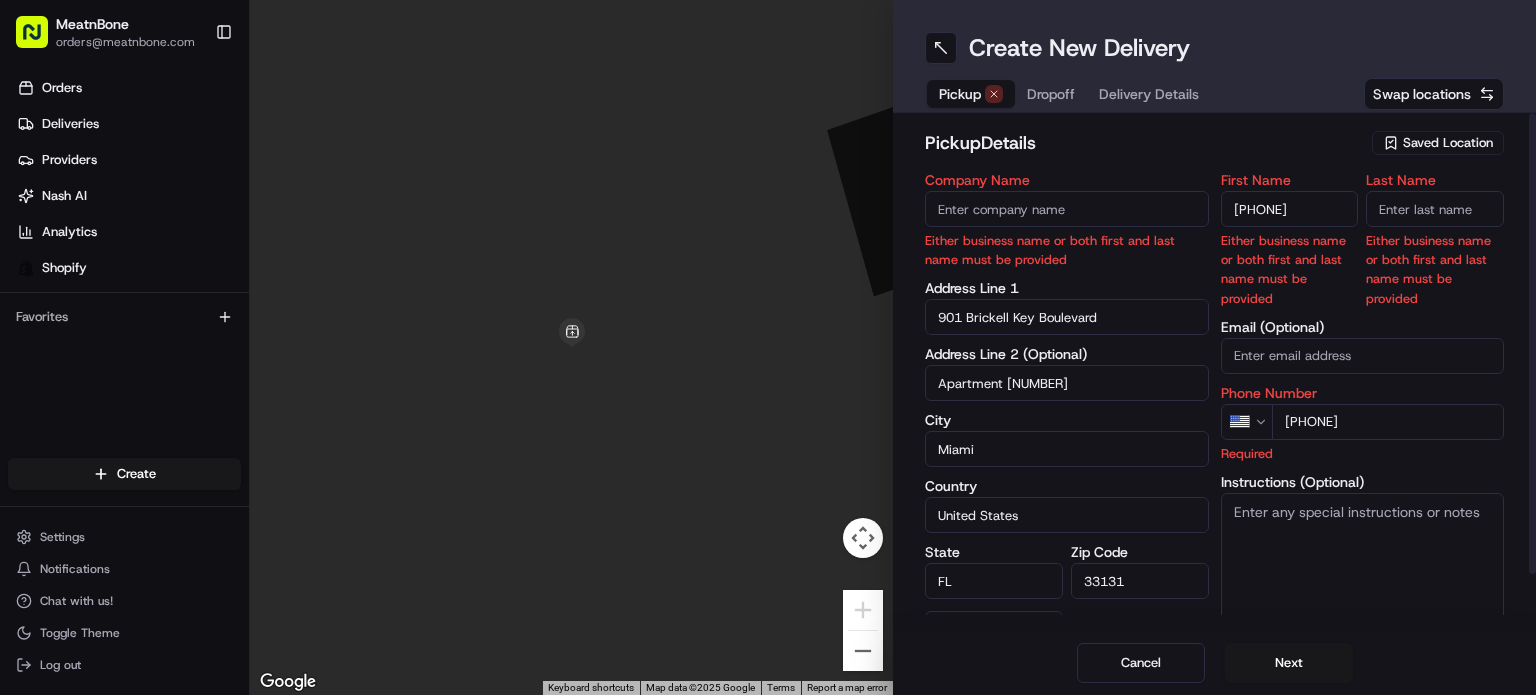 click on "First Name ([PHONE]) Last Name Email (Optional) Phone Number US +1 Required Instructions (Optional) Advanced" at bounding box center (1363, 424) 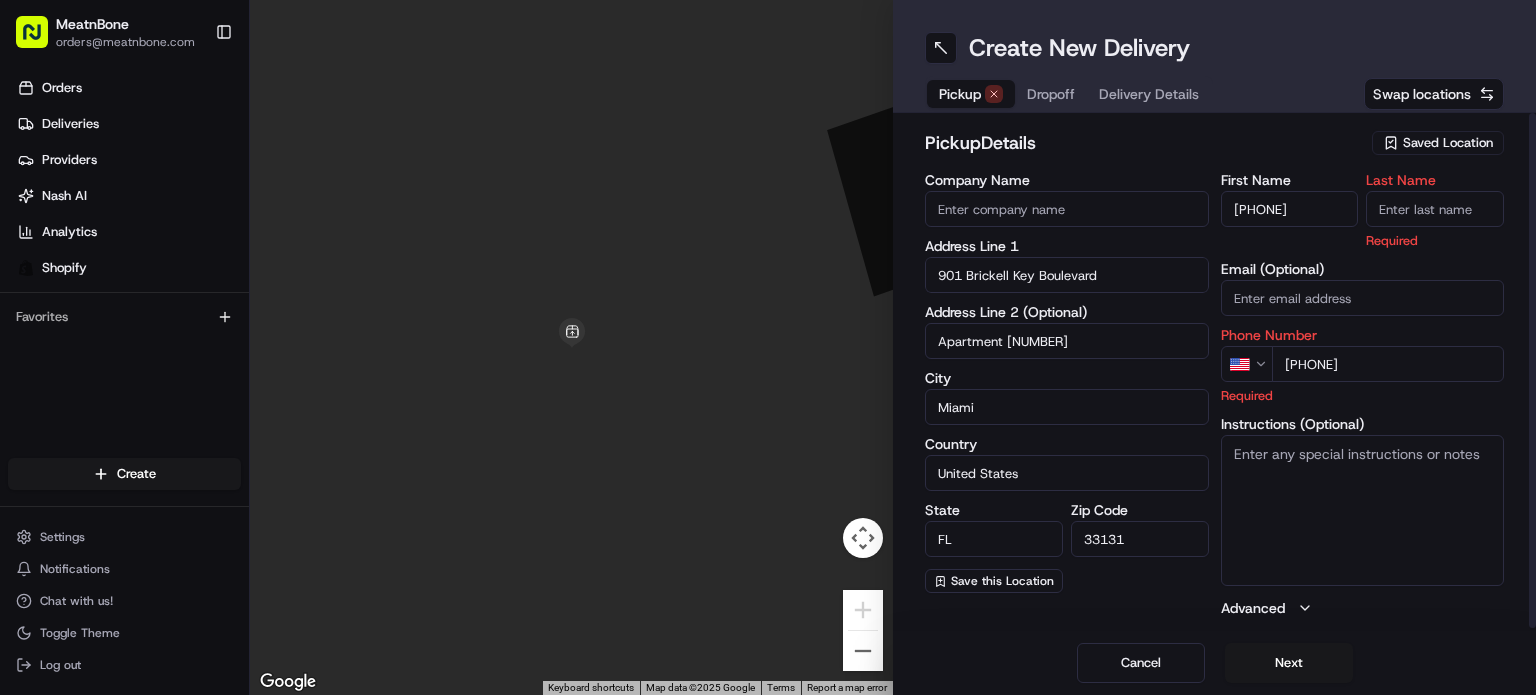 click on "[PHONE]" at bounding box center [1290, 209] 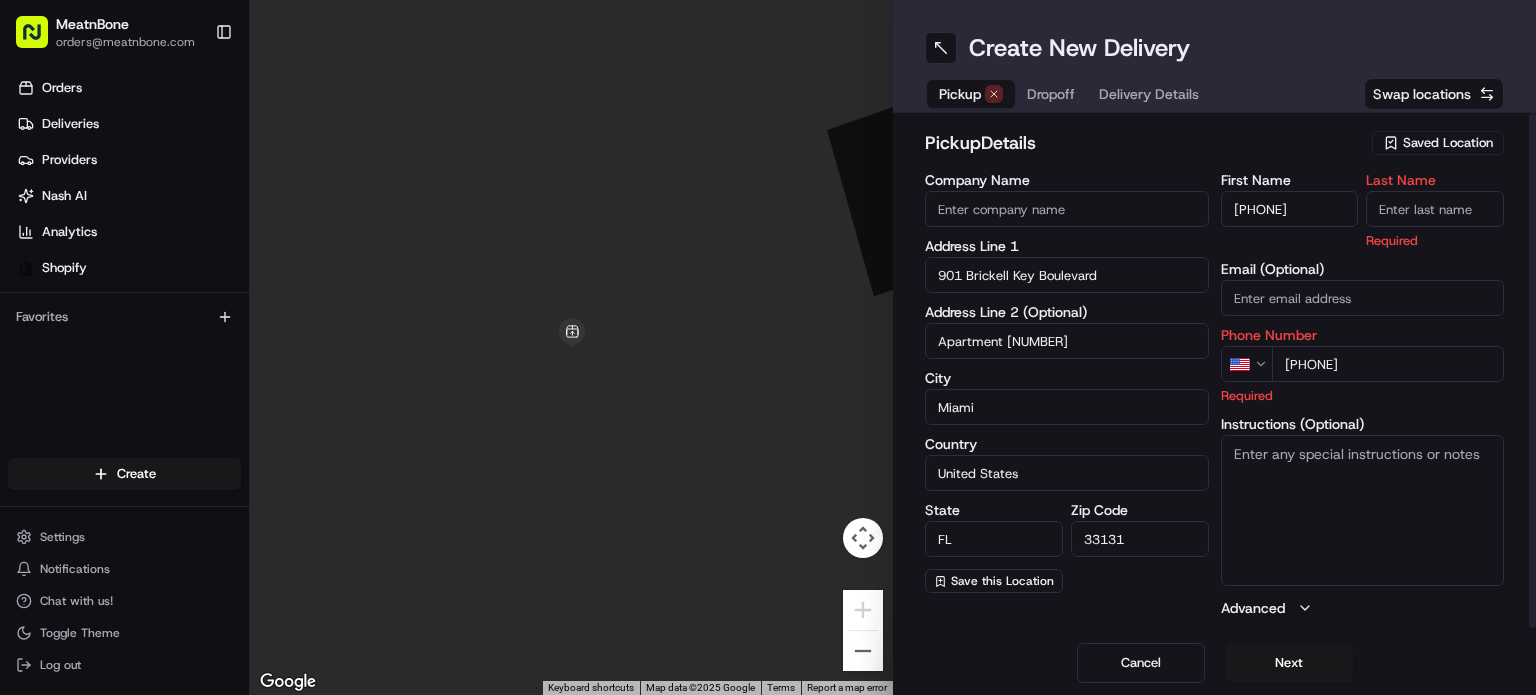 type on "[PHONE]" 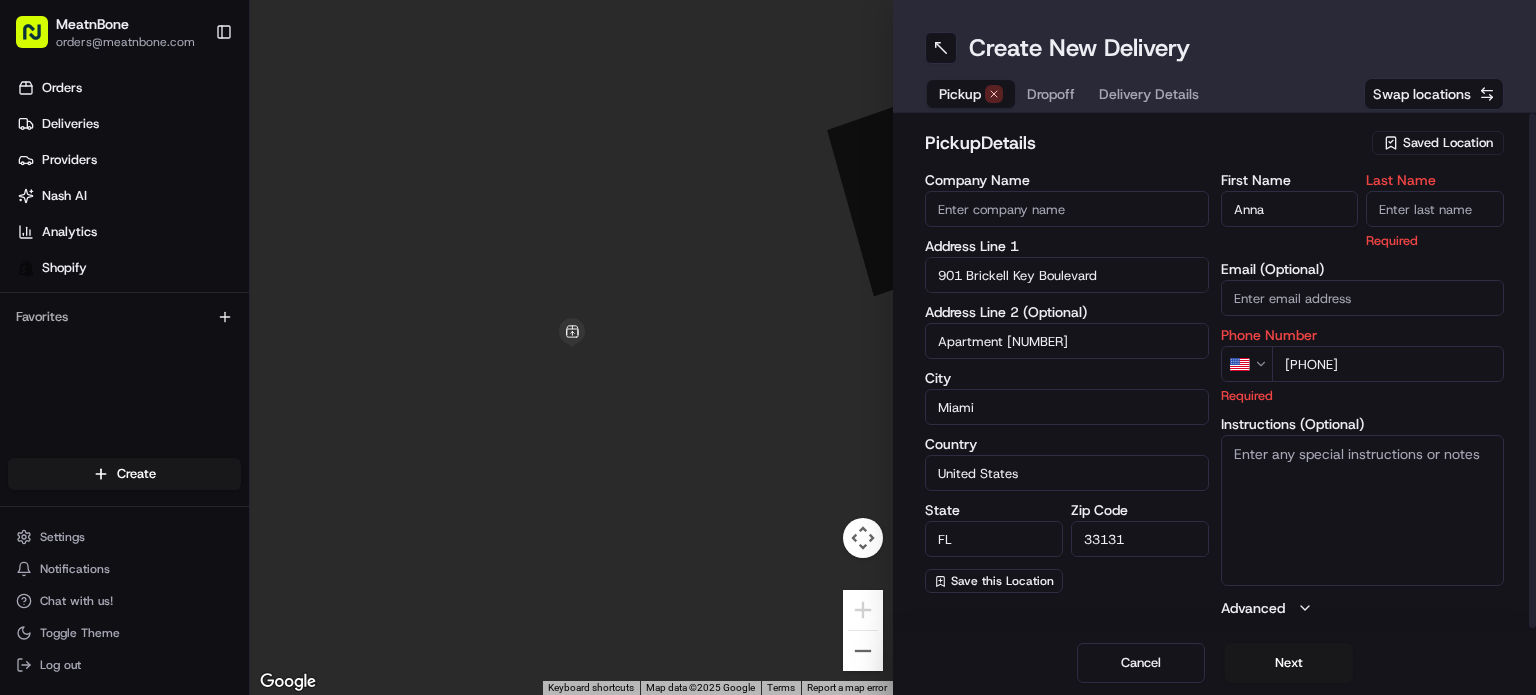 type on "Anna" 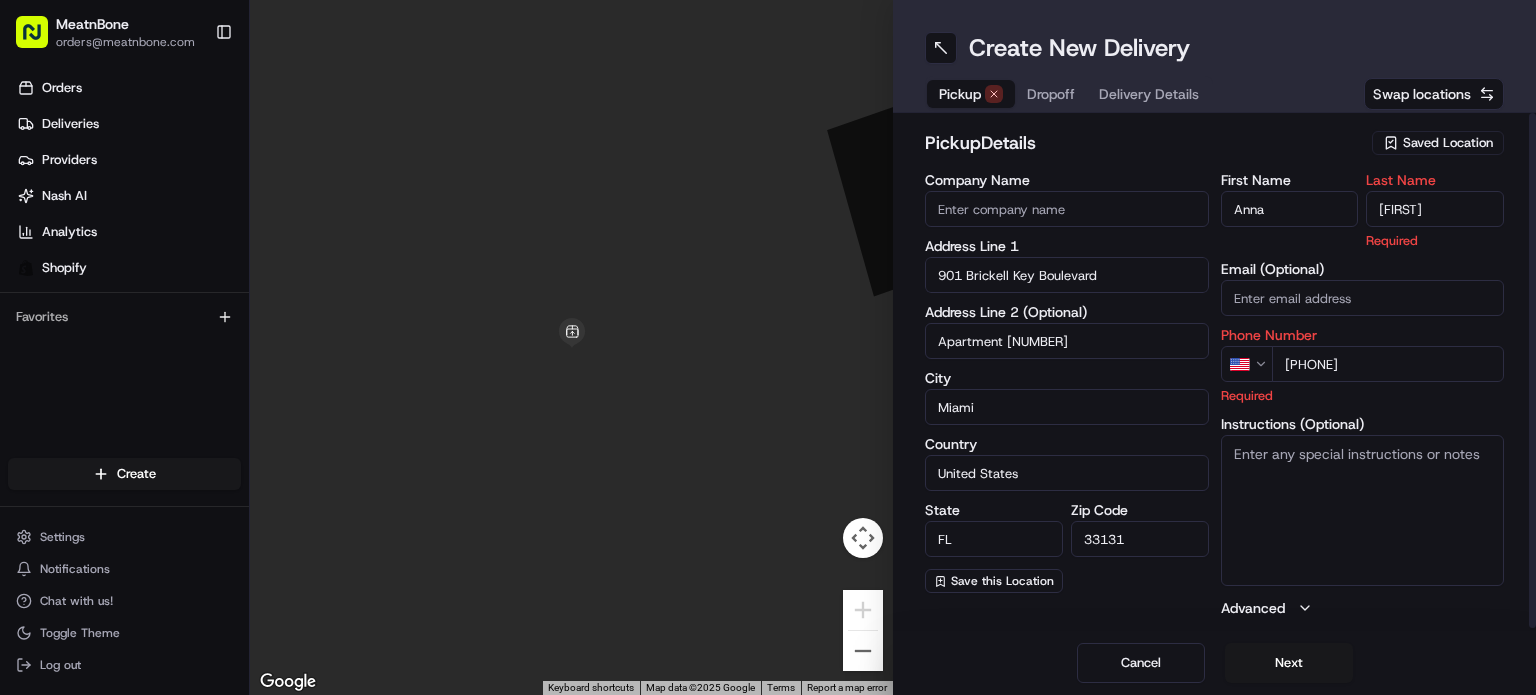 type on "[FIRST]" 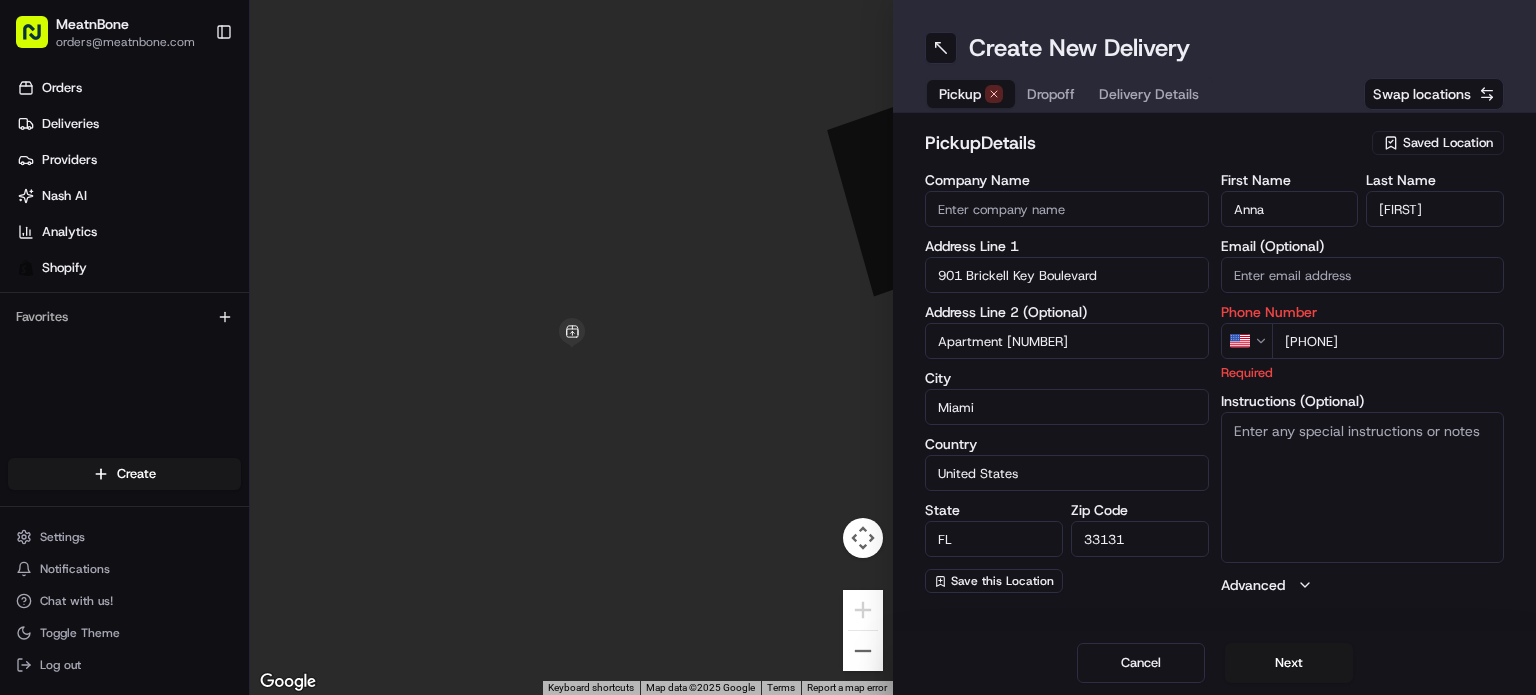 drag, startPoint x: 1535, startPoint y: 487, endPoint x: 1459, endPoint y: 571, distance: 113.27842 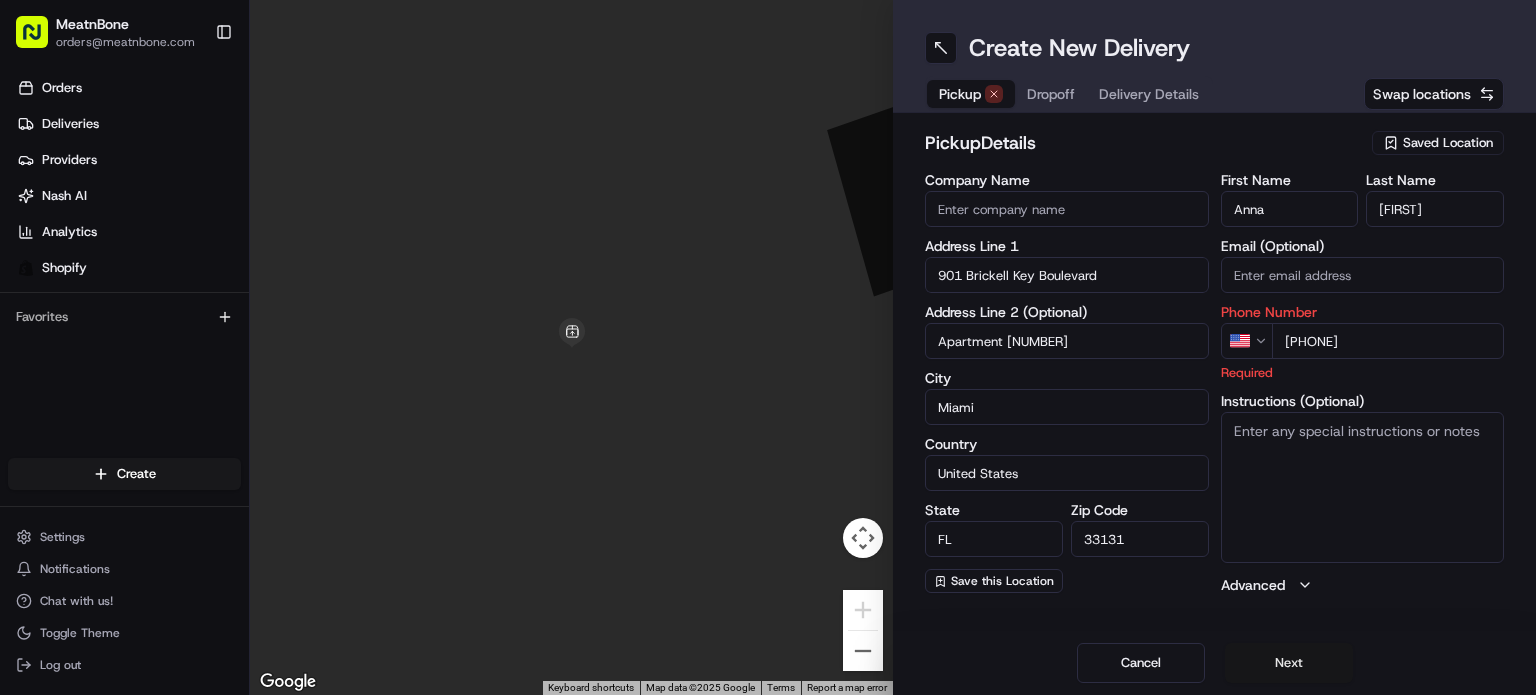 click on "Next" at bounding box center (1289, 663) 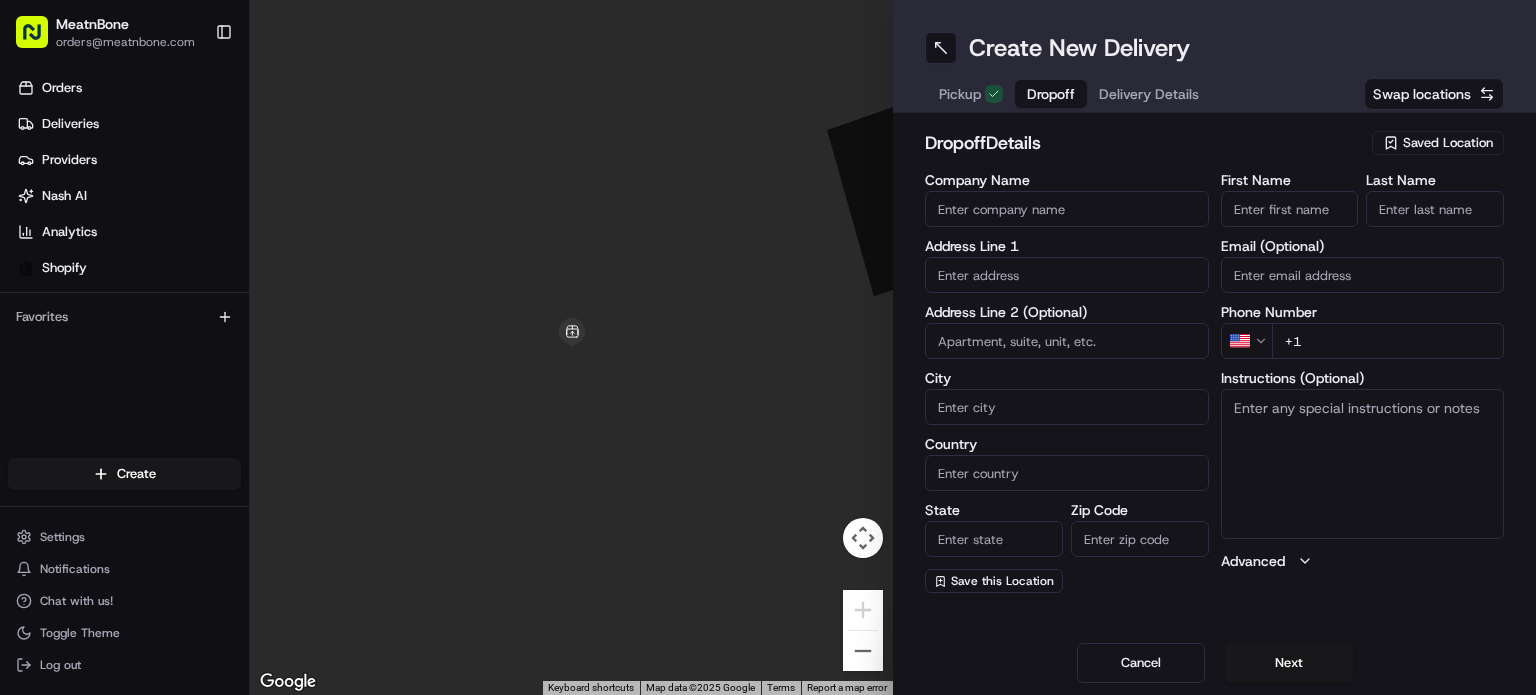 click on "Swap locations" at bounding box center [1434, 94] 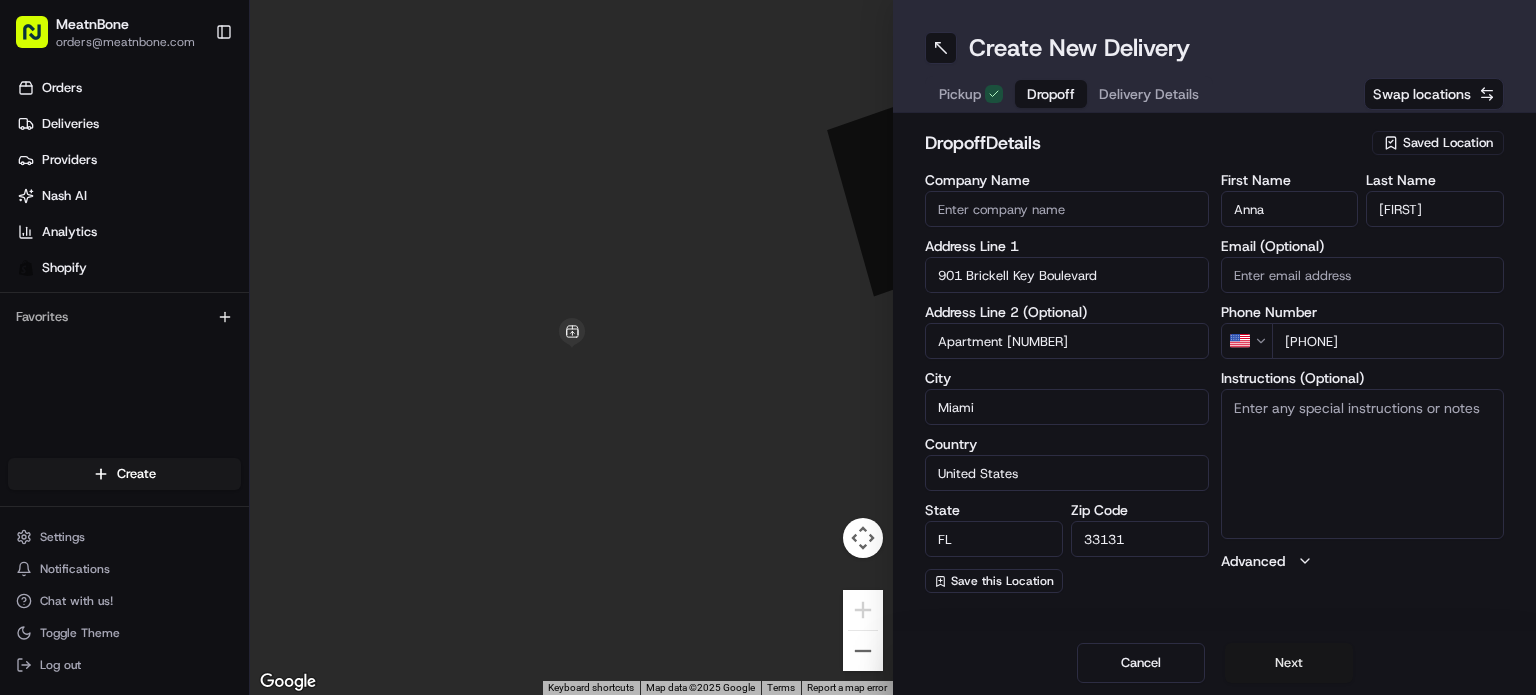 drag, startPoint x: 1284, startPoint y: 649, endPoint x: 1295, endPoint y: 660, distance: 15.556349 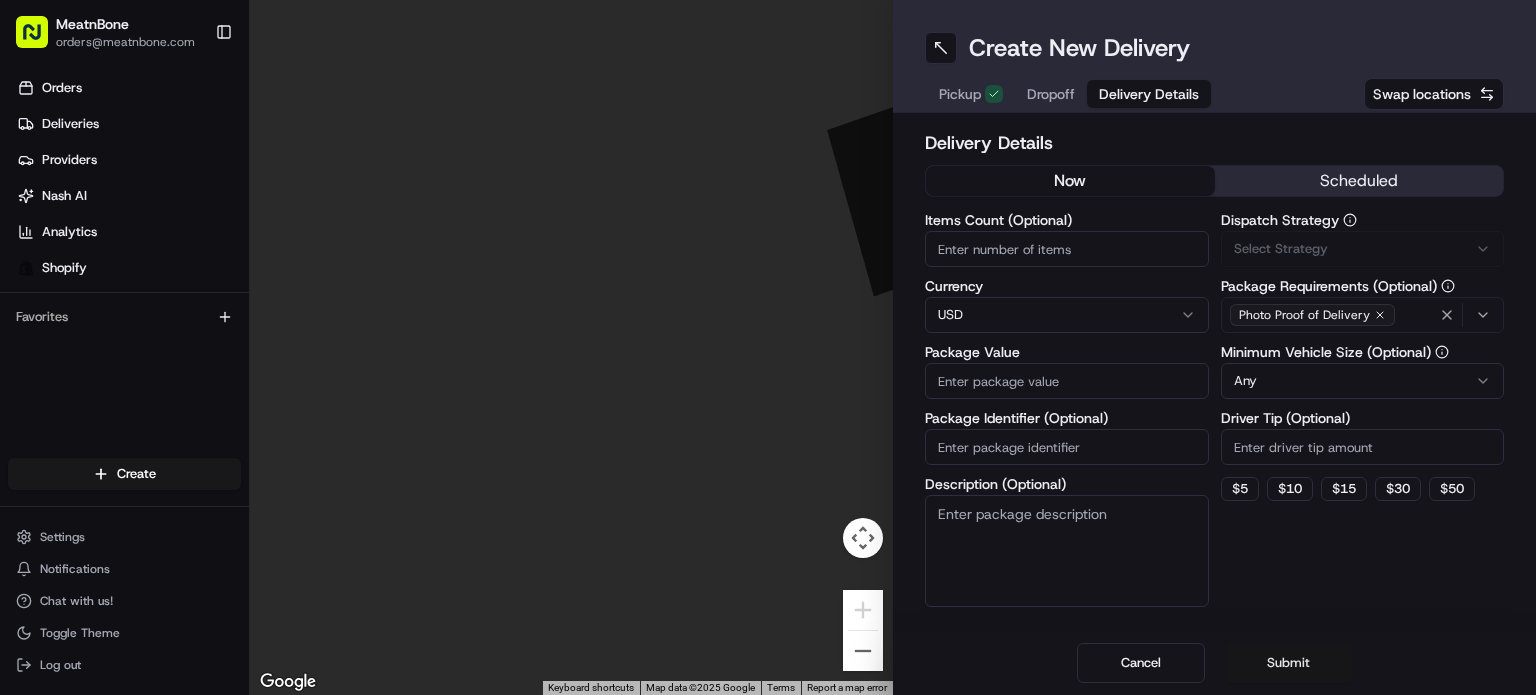 click on "Submit" at bounding box center (1289, 663) 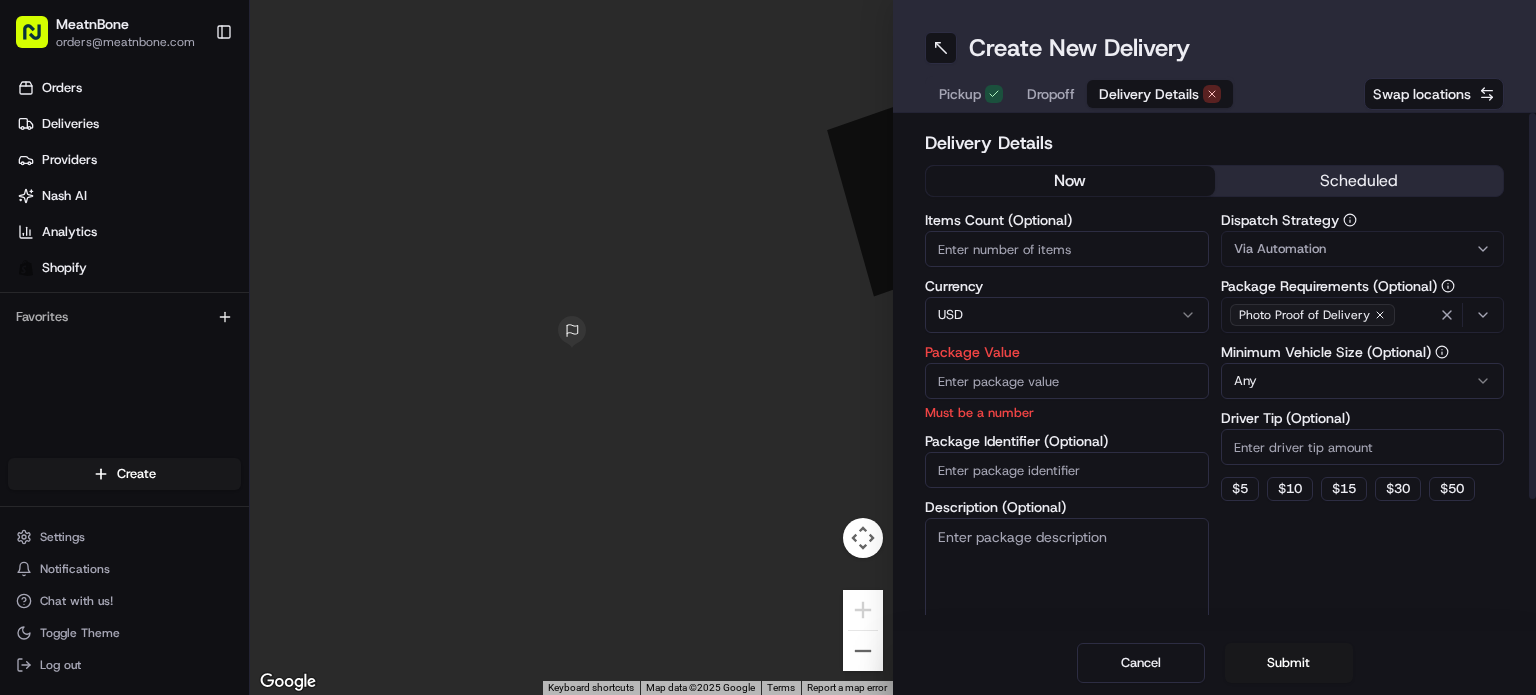 click on "Package Value" at bounding box center (1067, 381) 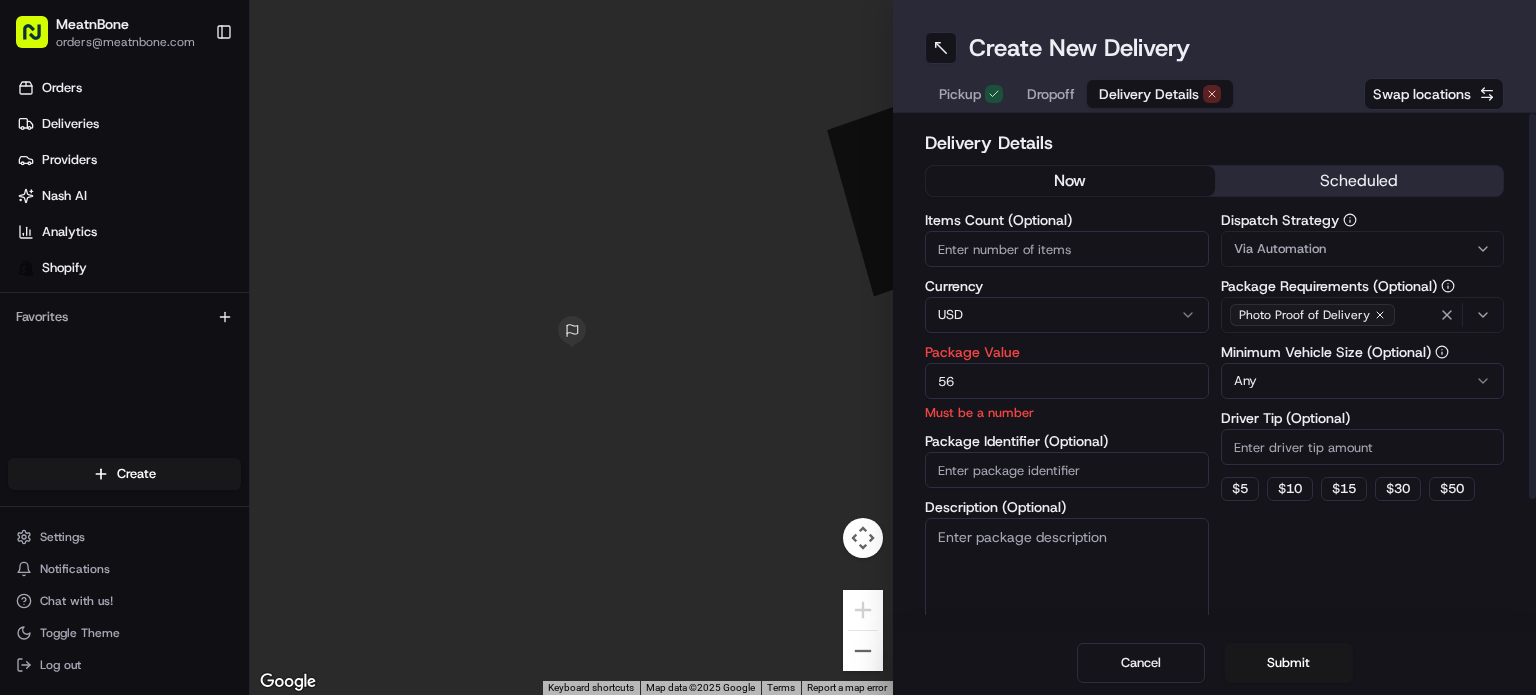 type on "56" 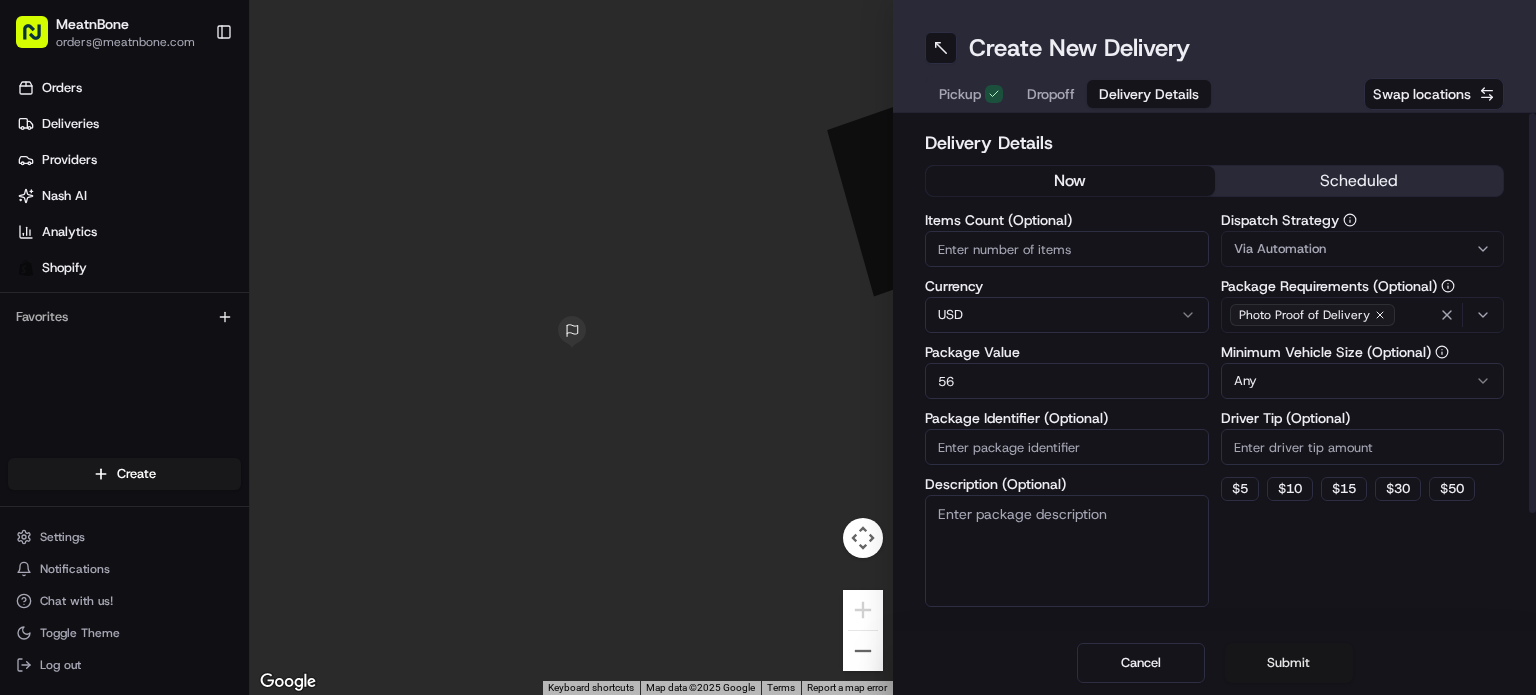 click on "Submit" at bounding box center [1289, 663] 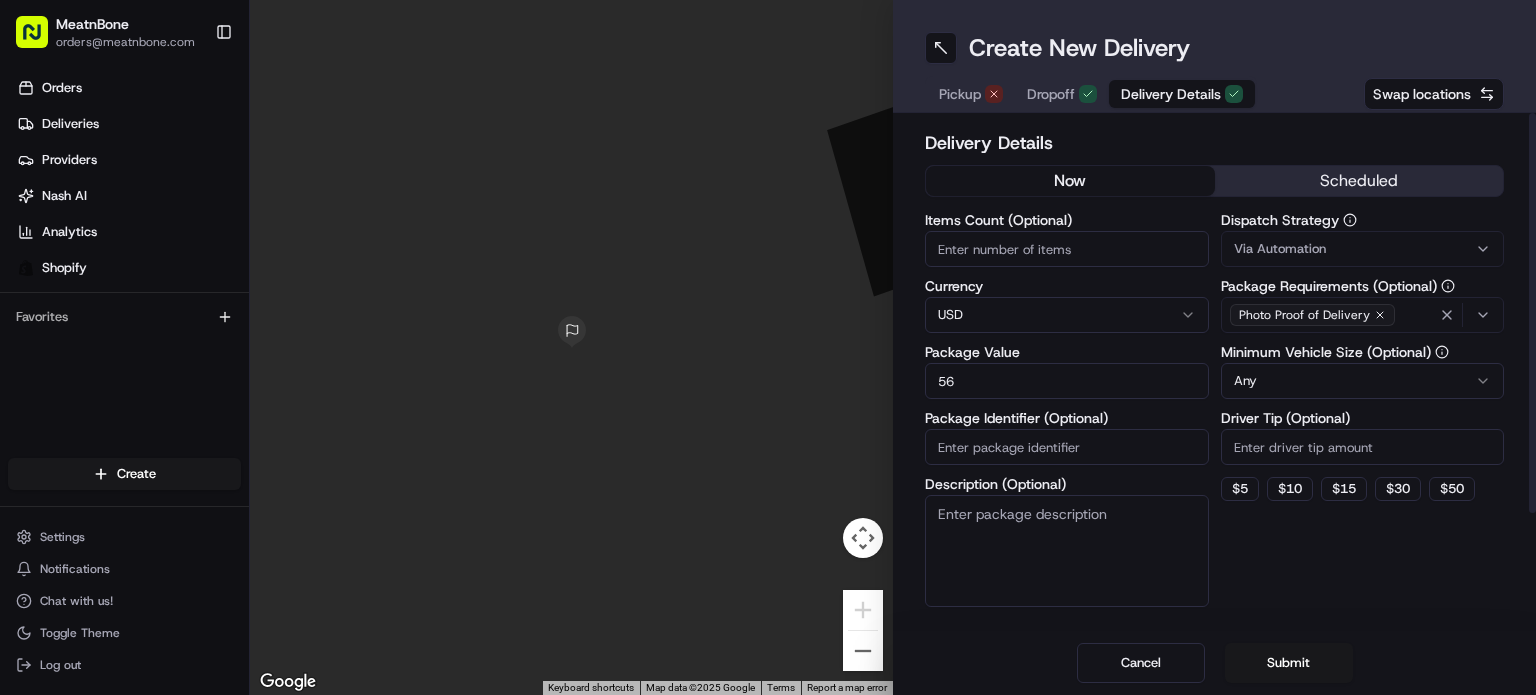 click on "Pickup" at bounding box center (960, 94) 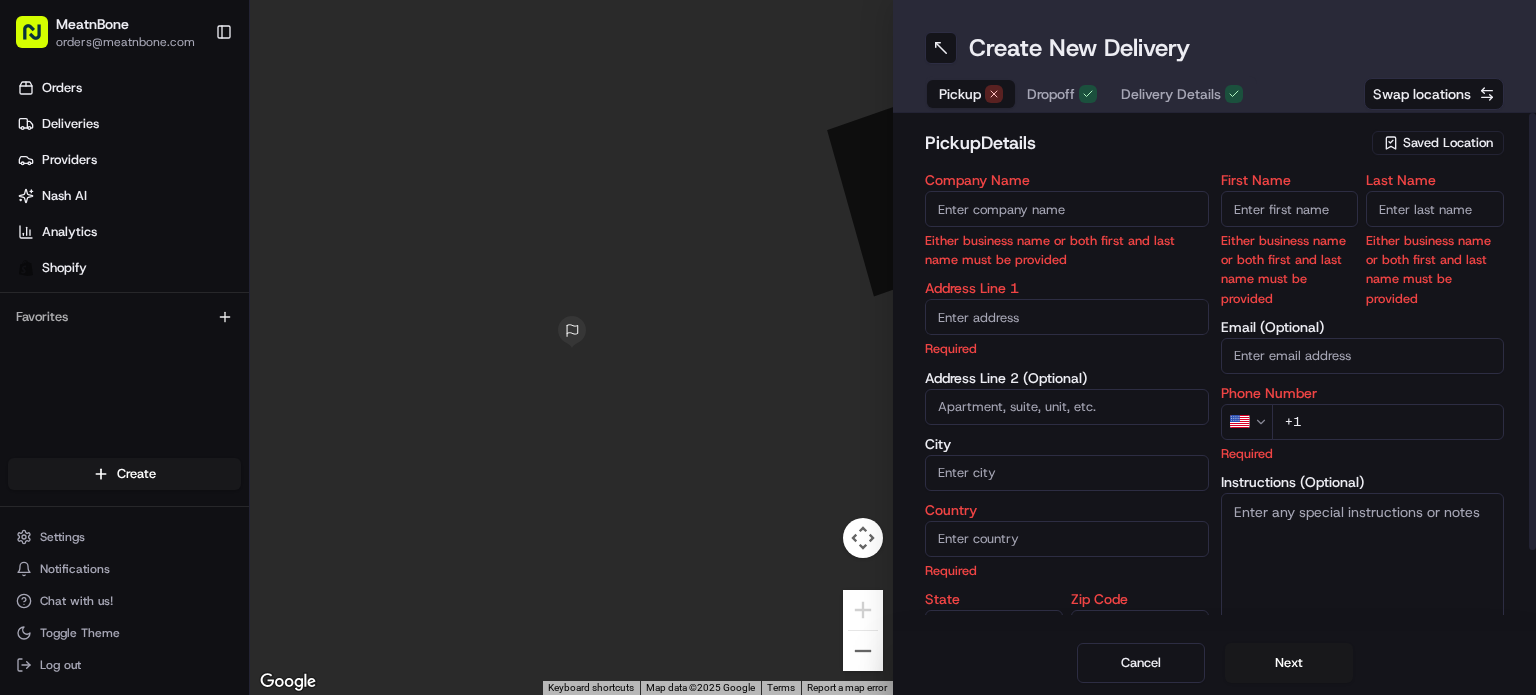 click on "Dropoff" at bounding box center [1062, 94] 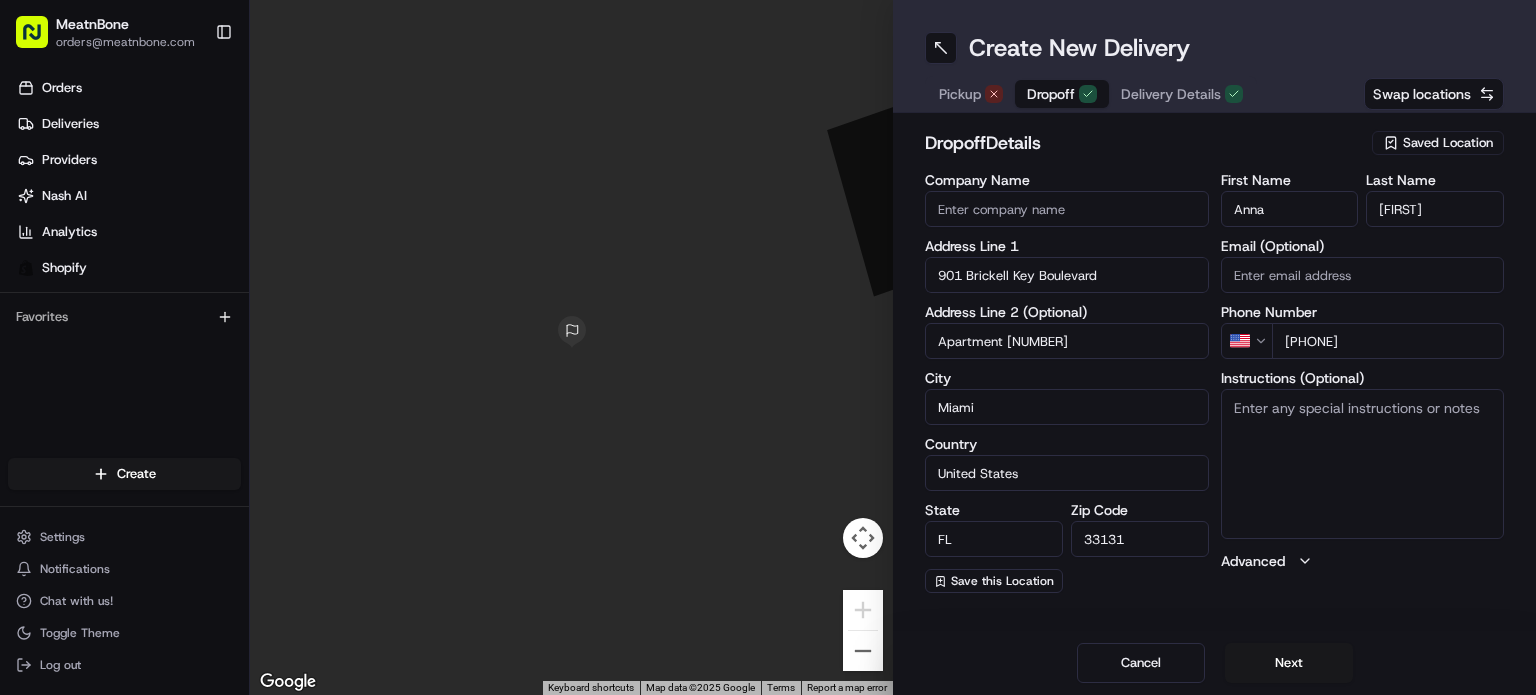 click on "Pickup Dropoff Delivery Details" at bounding box center [1091, 94] 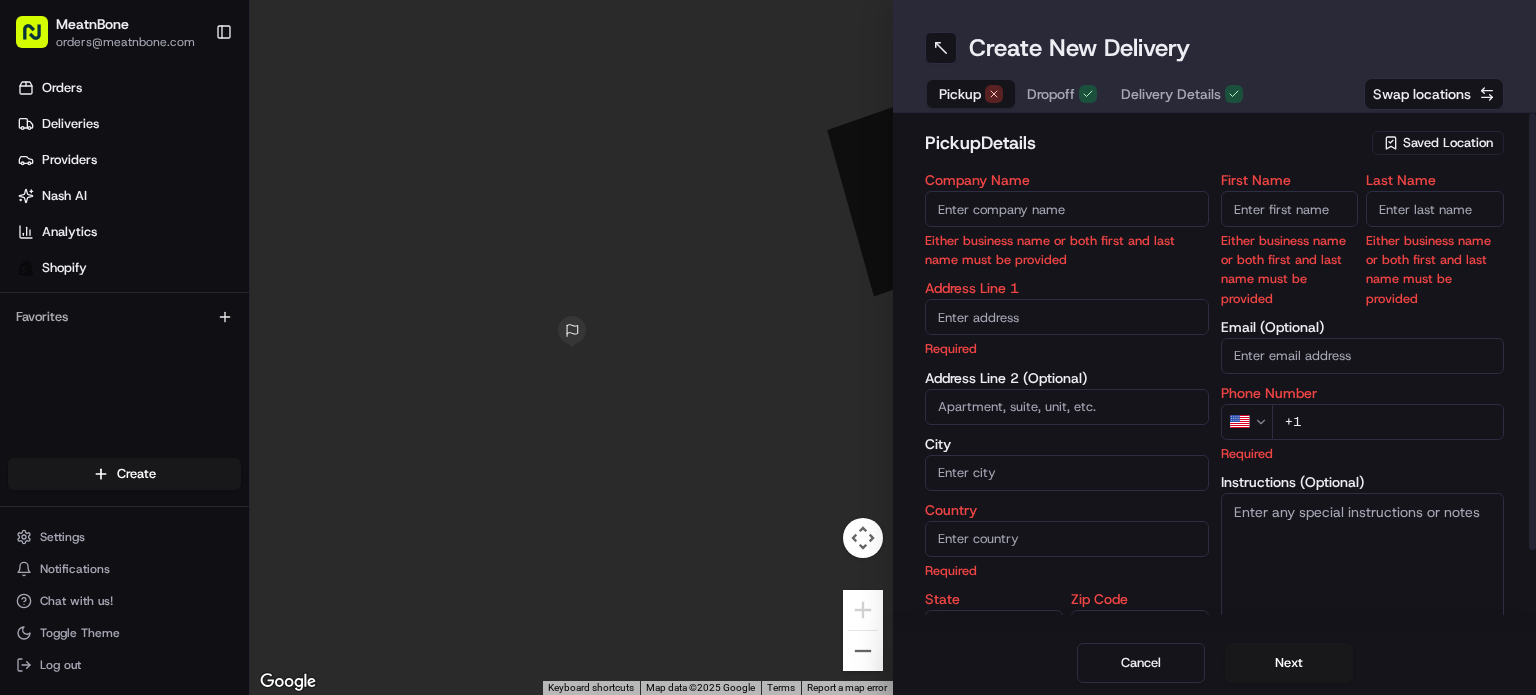 click on "Saved Location" at bounding box center [1438, 143] 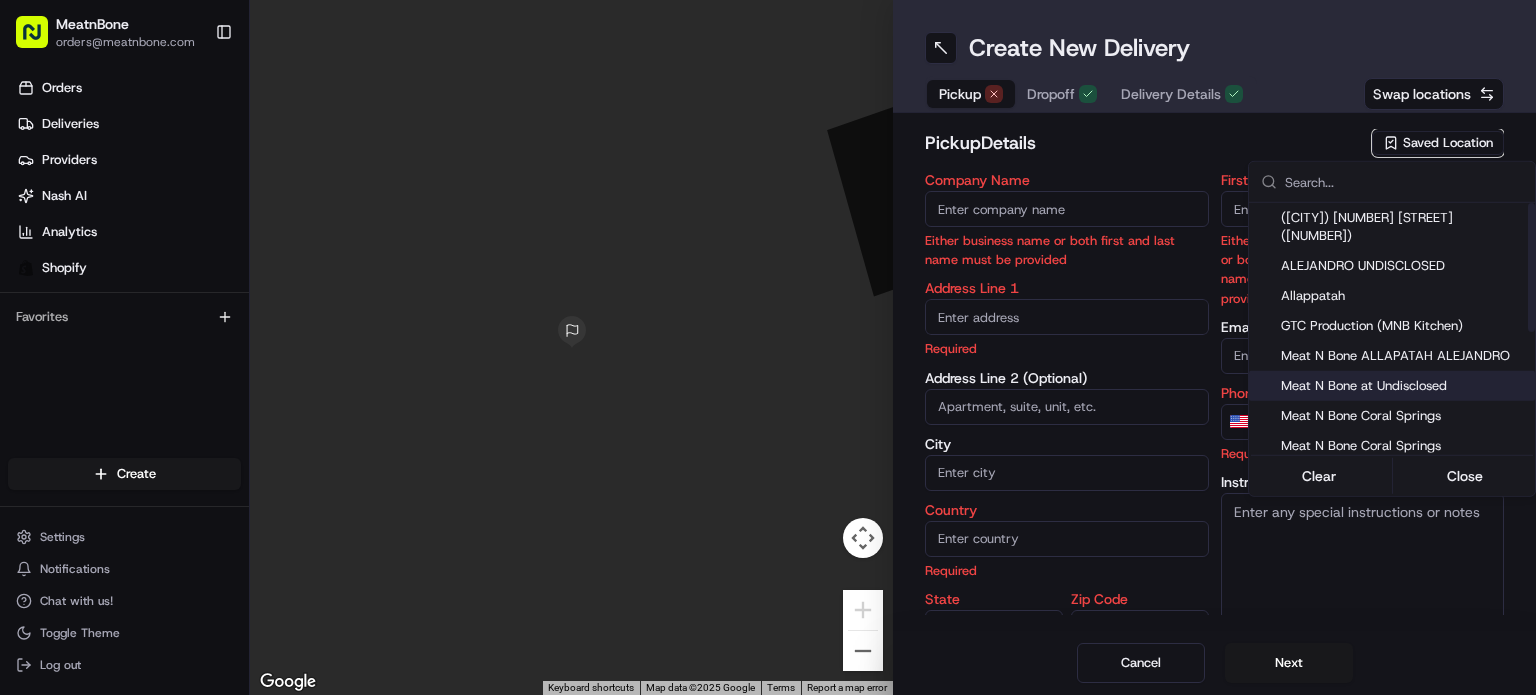 click on "Meat N Bone at Undisclosed" at bounding box center [1404, 386] 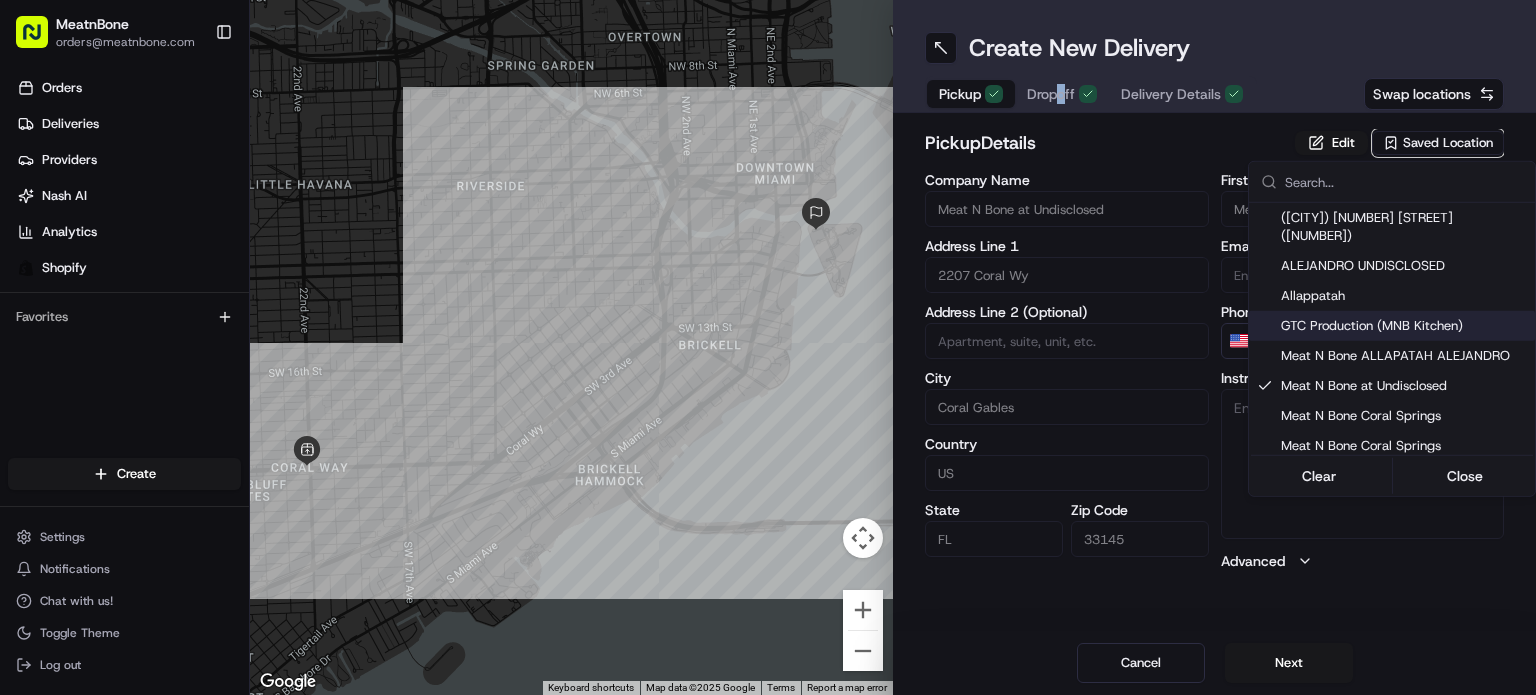 click on "MeatnBone orders@[EMAIL] Toggle Sidebar Orders Deliveries Providers Nash AI Analytics Shopify Favorites Main Menu Members & Organization Organization Users Roles Preferences Customization Tracking Orchestration Automations Dispatch Strategy Locations Pickup Locations Dropoff Locations Billing Billing Refund Requests Integrations Notification Triggers Webhooks API Keys Request Logs Create Settings Notifications Chat with us! Toggle Theme Log out ← Move left → Move right ↑ Move up ↓ Move down + Zoom in - Zoom in - Zoom out Home Jump left by 75% End Jump right by 75% Page Up Jump up by 75% Page Down Jump down by 75% Keyboard shortcuts Map Data Map data ©2025 Google Map data ©2025 Google 500 m Click to toggle between metric and imperial units Terms Report a map error Create New Delivery Pickup Dropoff Delivery Details Swap locations pickup Details Edit Saved Location Company Name Meat N Bone at Undisclosed Address Line 1 [NUMBER] [STREET] Address Line 2 (Optional) City [CITY] Country" at bounding box center [768, 347] 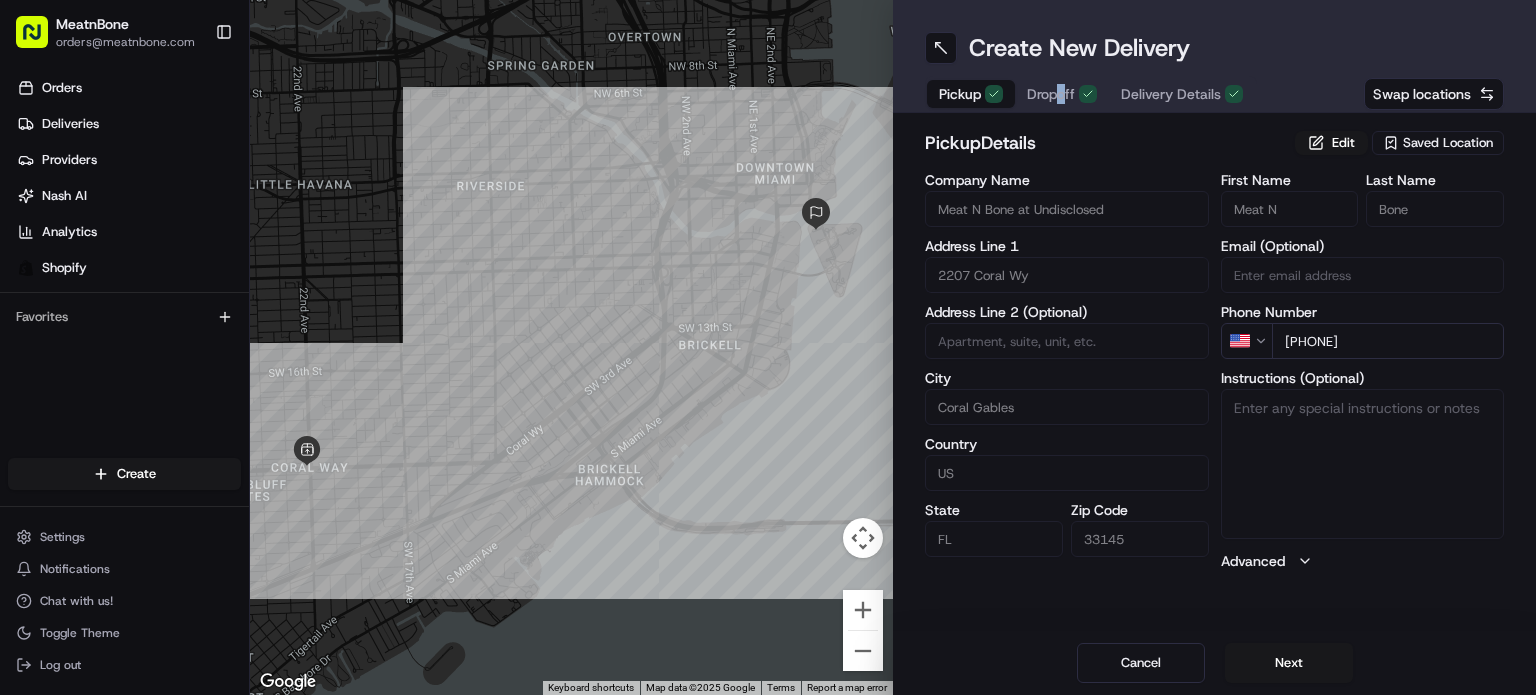 click on "Dropoff" at bounding box center (1051, 94) 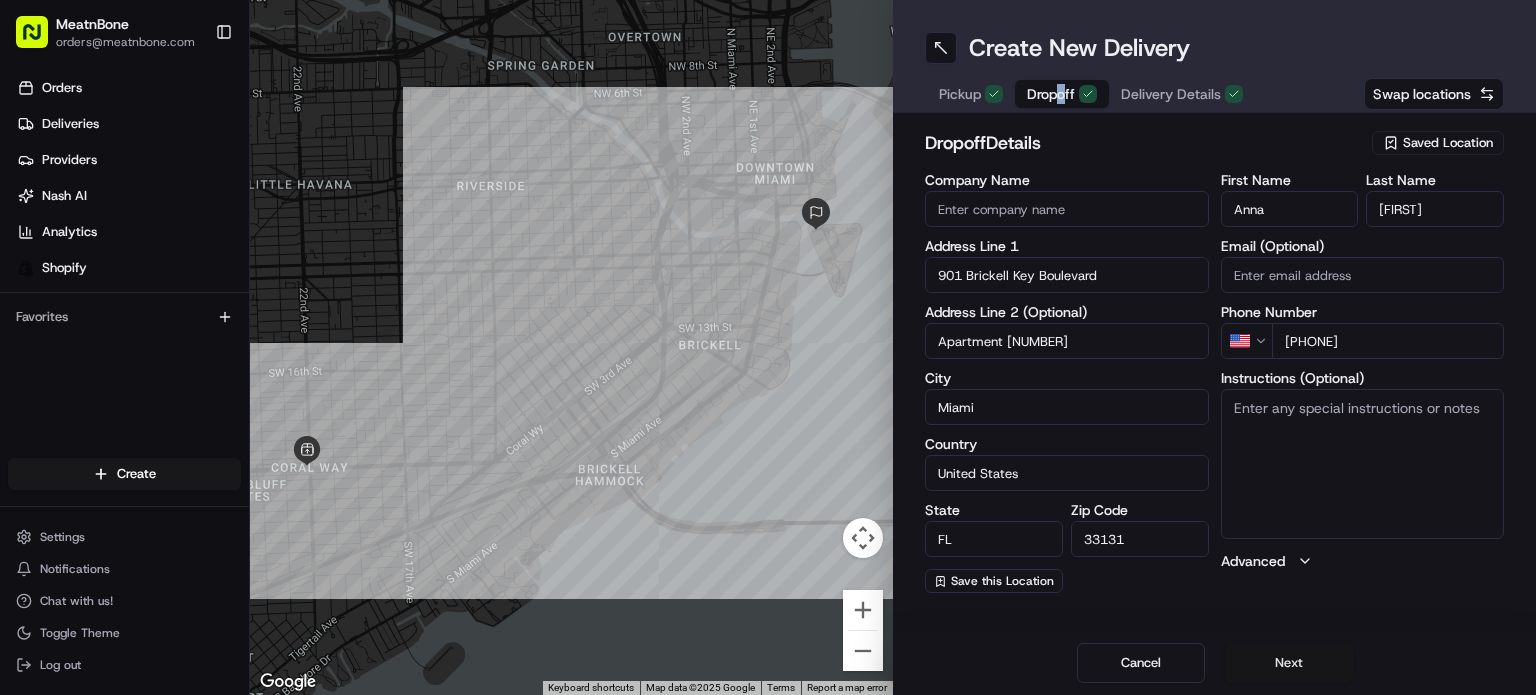 click on "Next" at bounding box center (1289, 663) 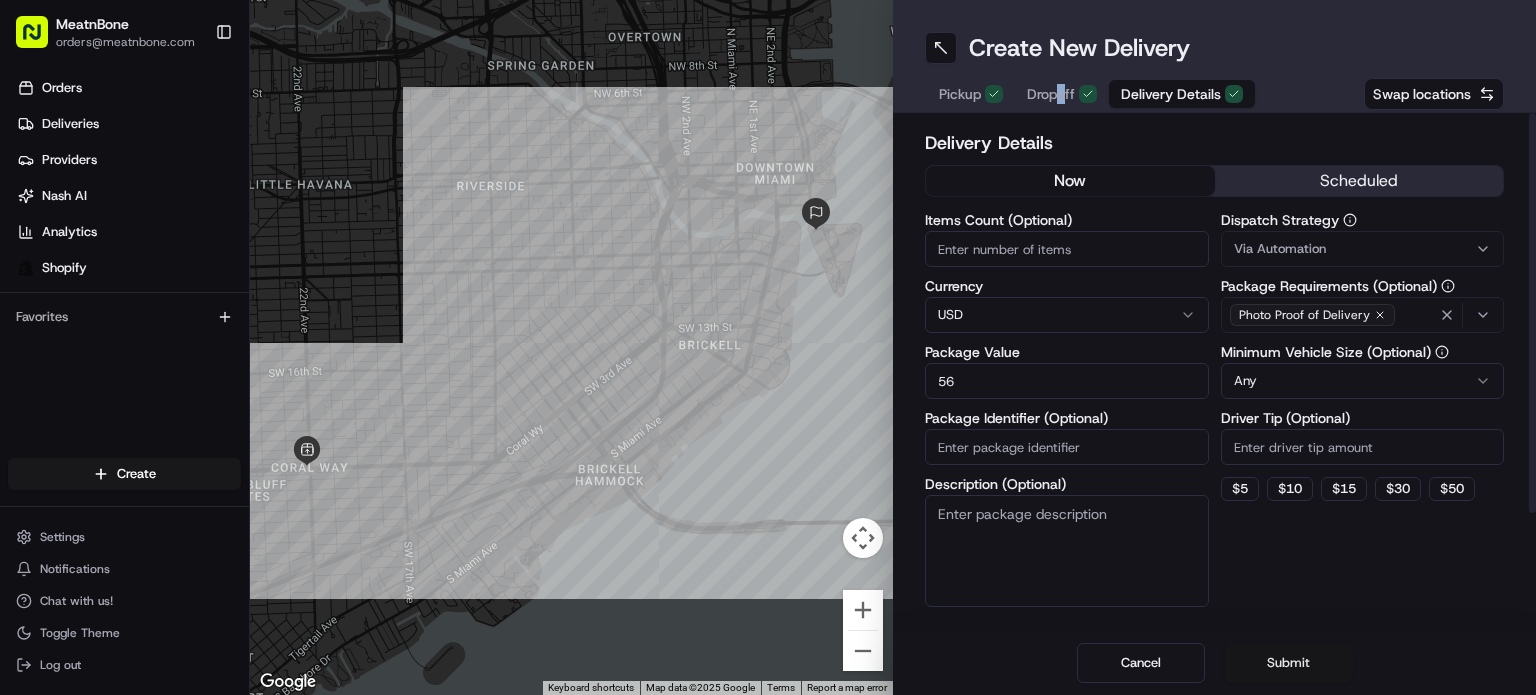 click on "Submit" at bounding box center [1289, 663] 